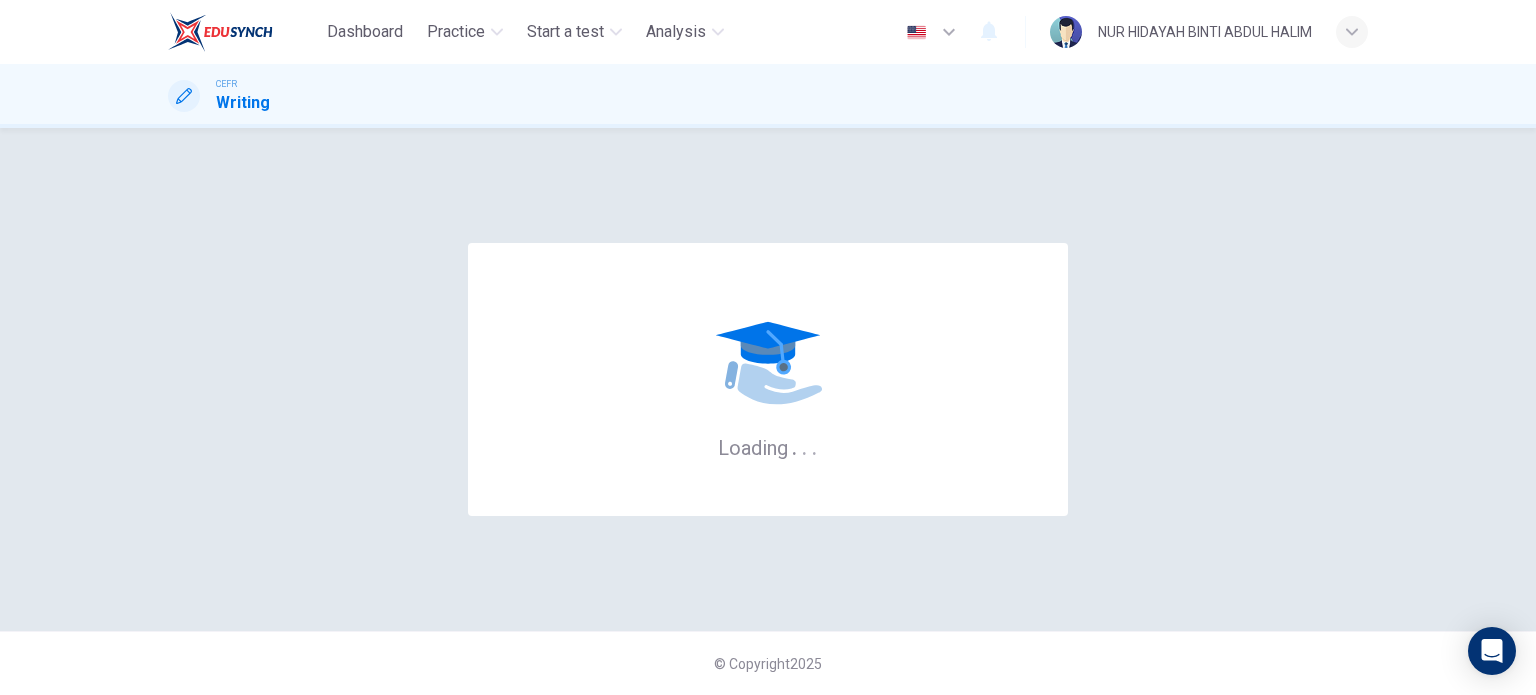 scroll, scrollTop: 0, scrollLeft: 0, axis: both 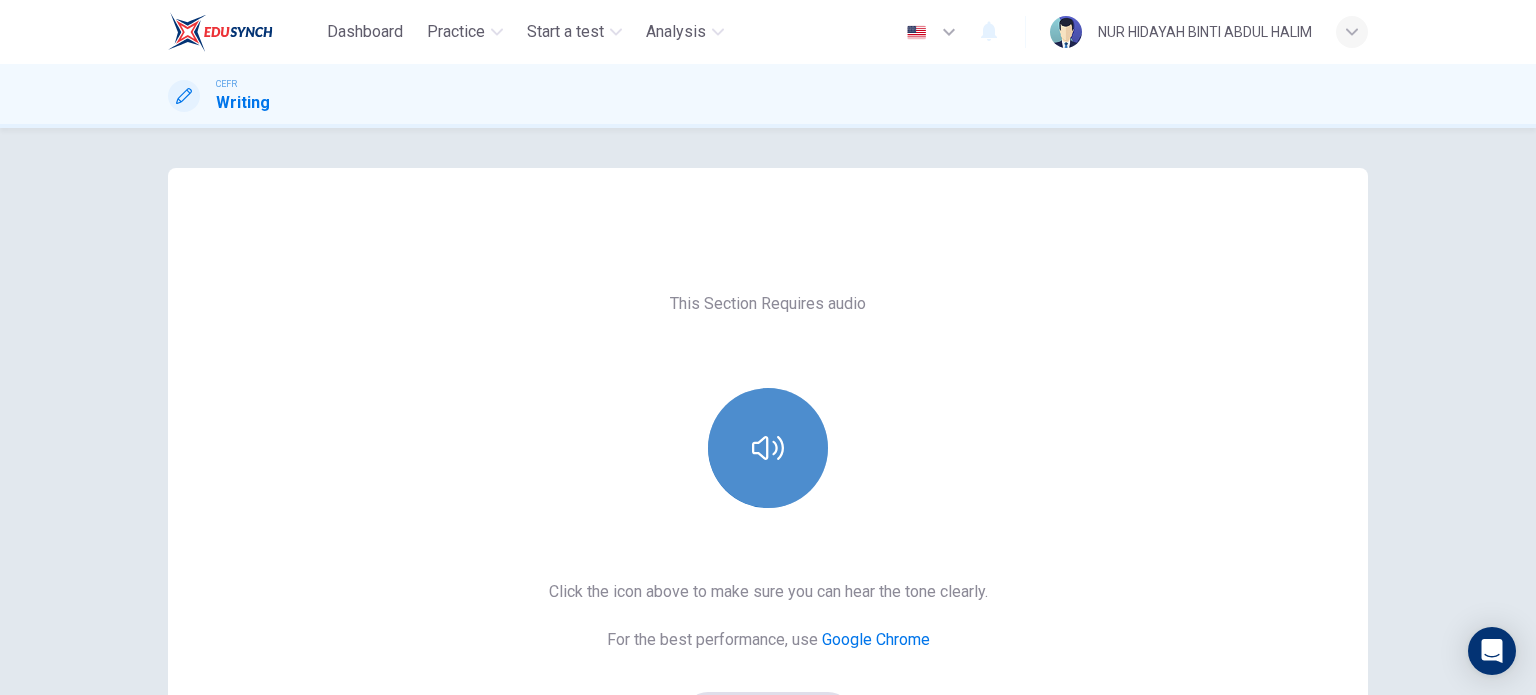 click at bounding box center [768, 448] 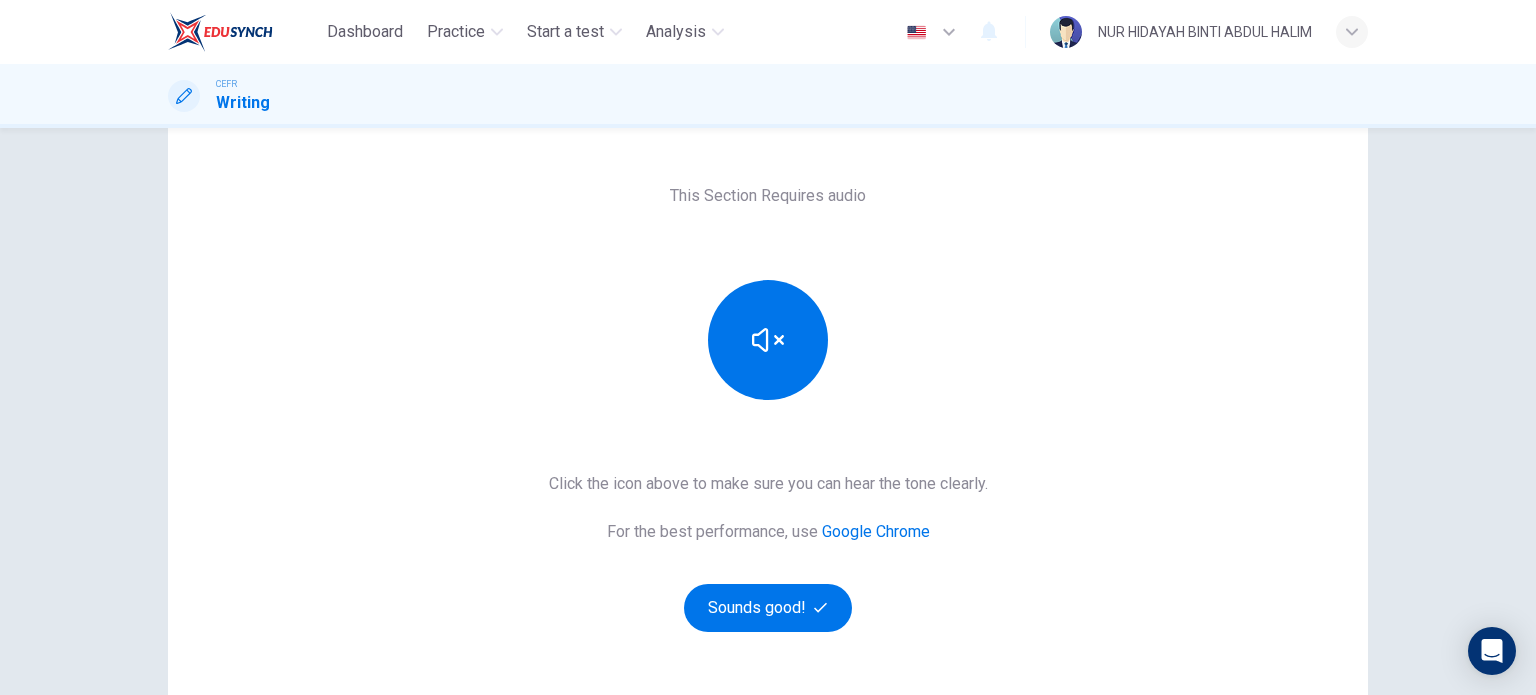 scroll, scrollTop: 95, scrollLeft: 0, axis: vertical 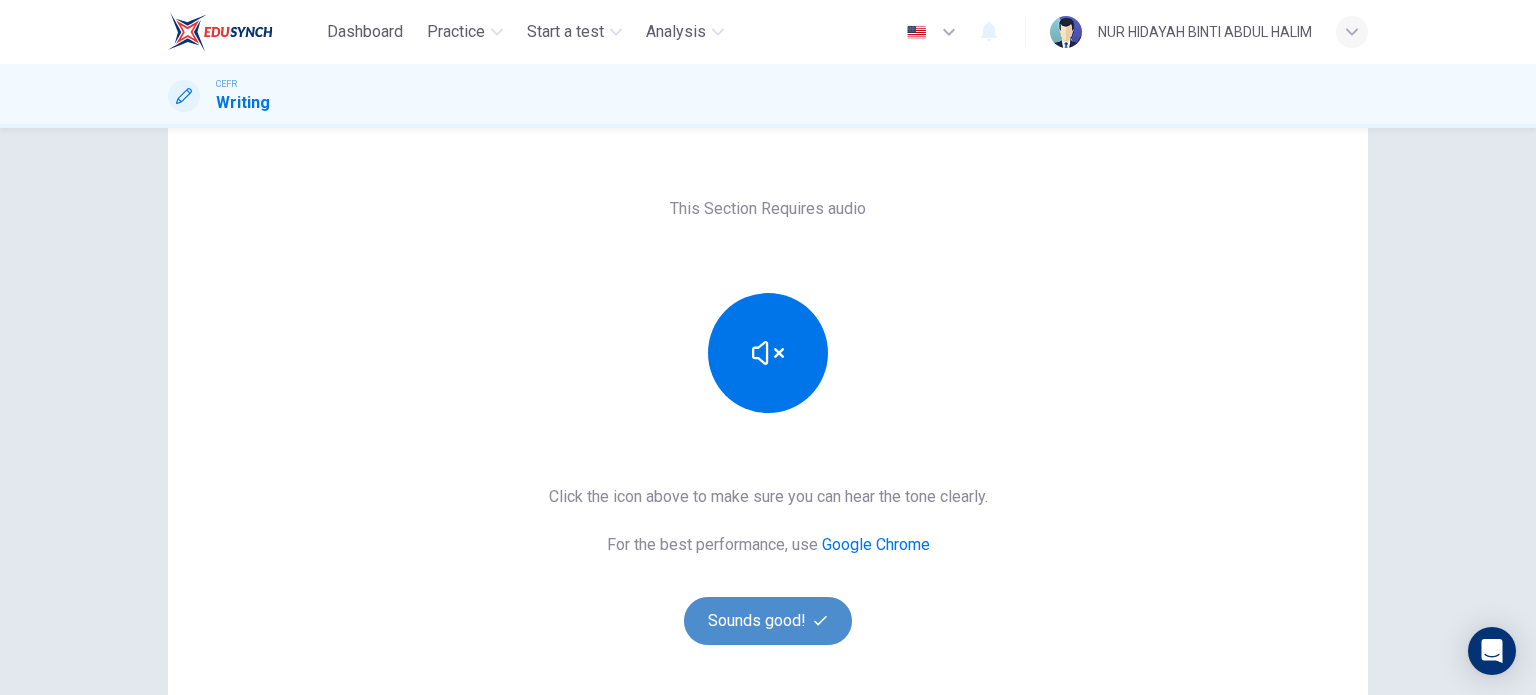 click on "Sounds good!" at bounding box center [768, 621] 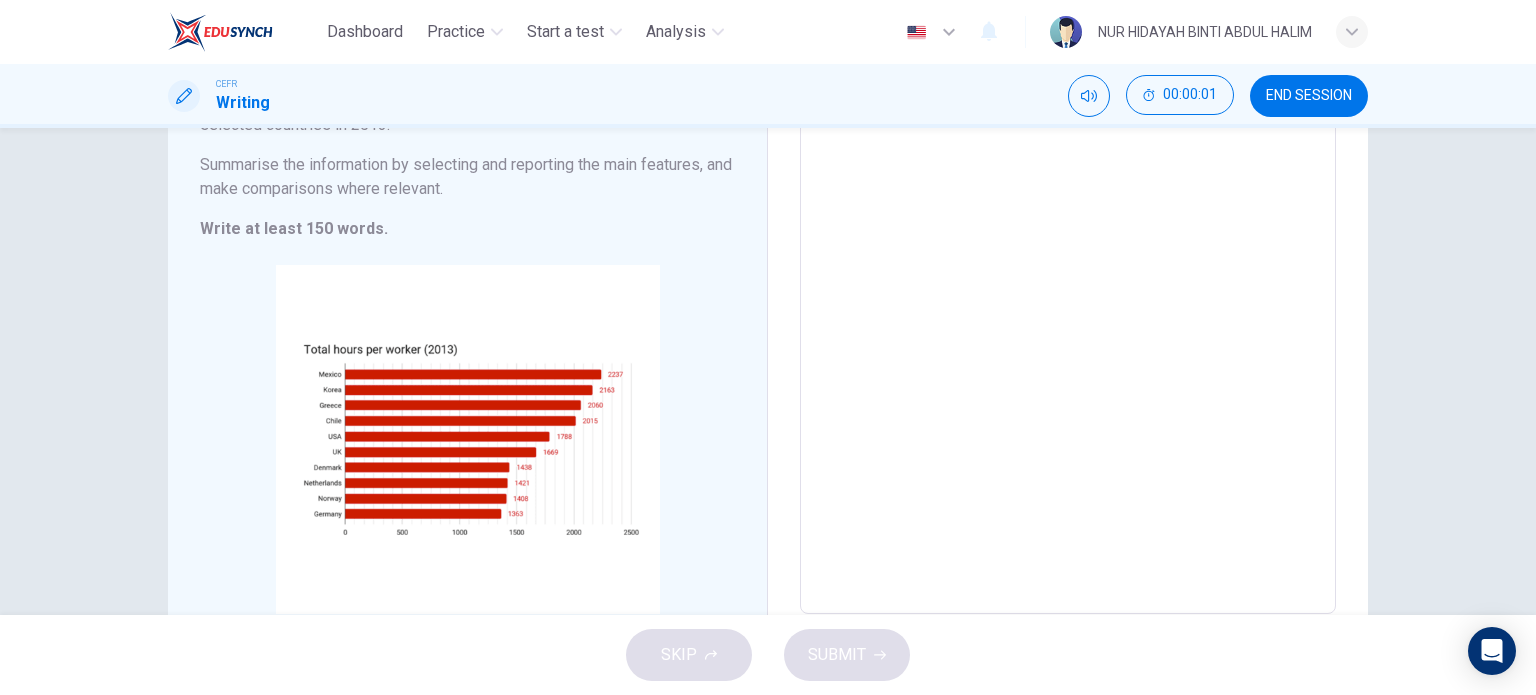 scroll, scrollTop: 231, scrollLeft: 0, axis: vertical 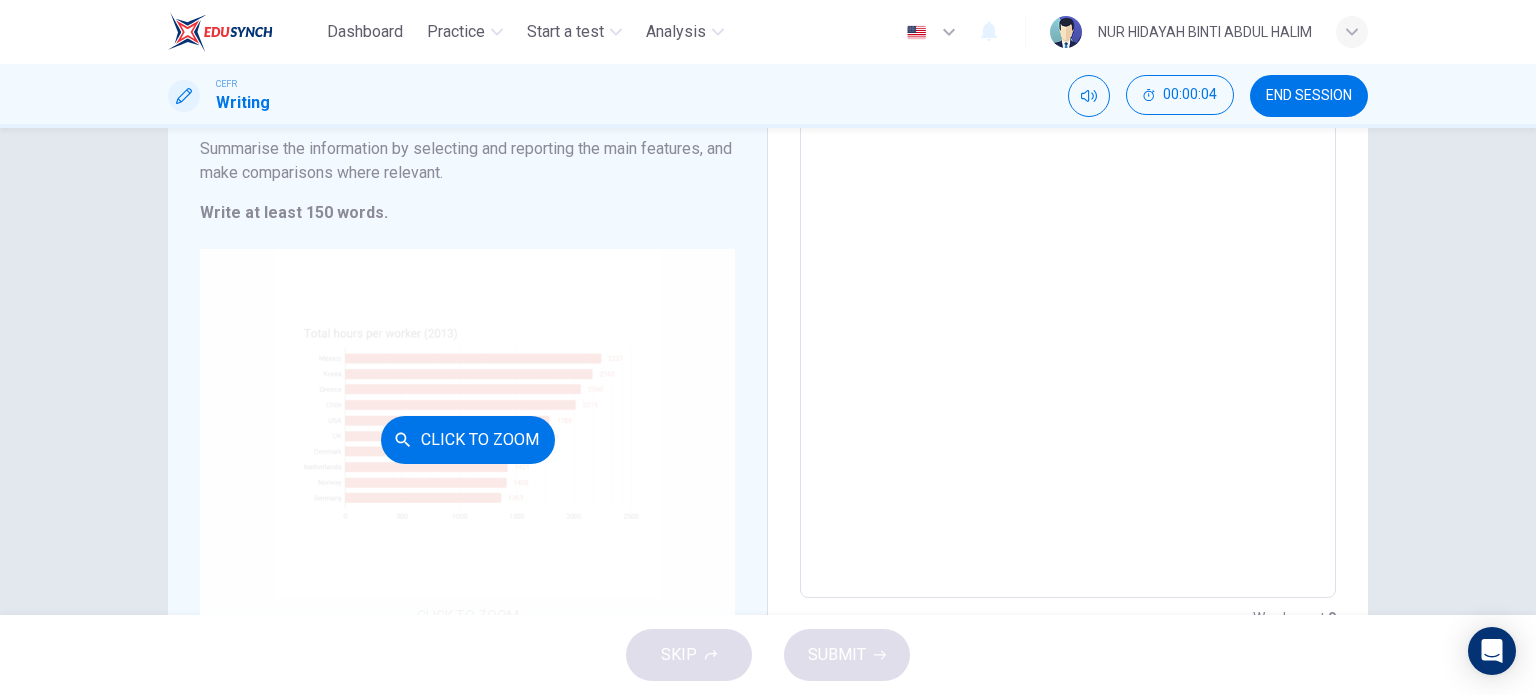 click on "Click to Zoom" at bounding box center [467, 439] 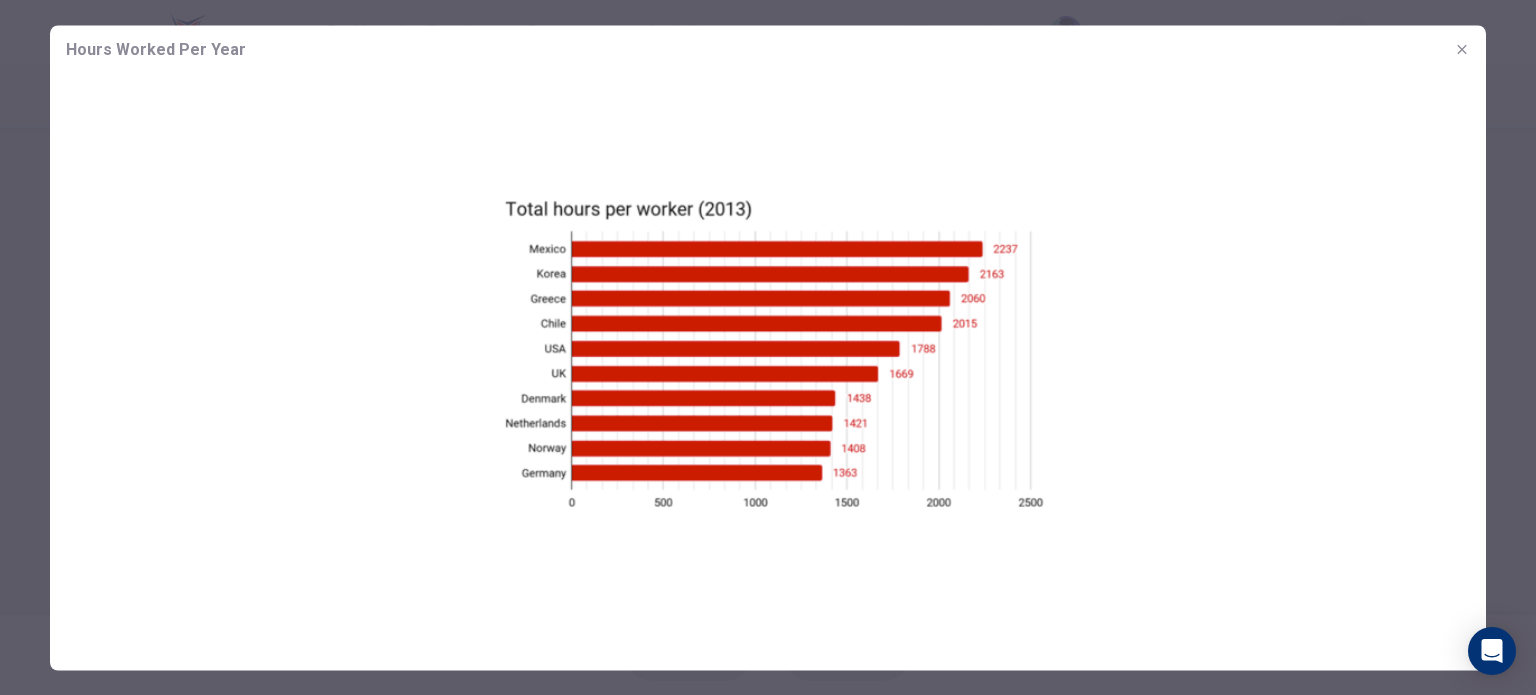 click at bounding box center [768, 347] 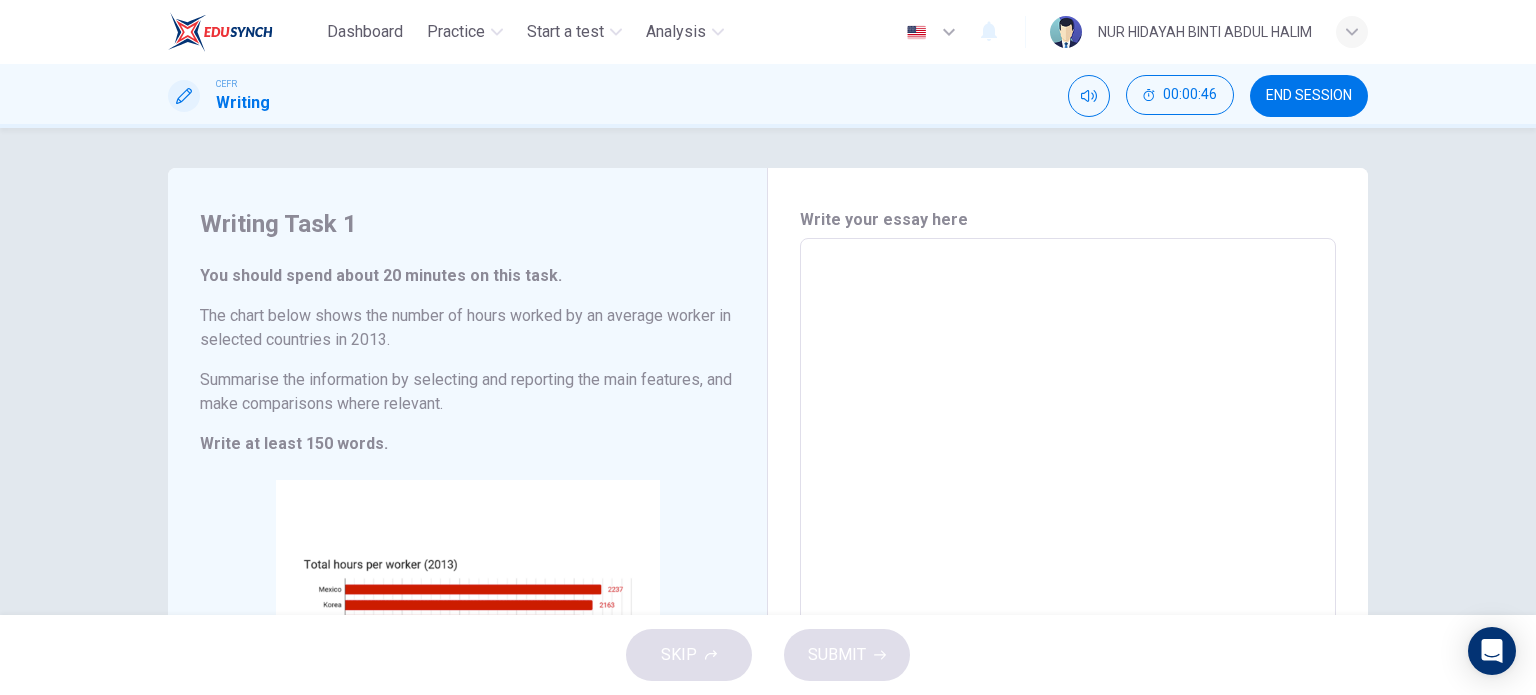 scroll, scrollTop: 84, scrollLeft: 0, axis: vertical 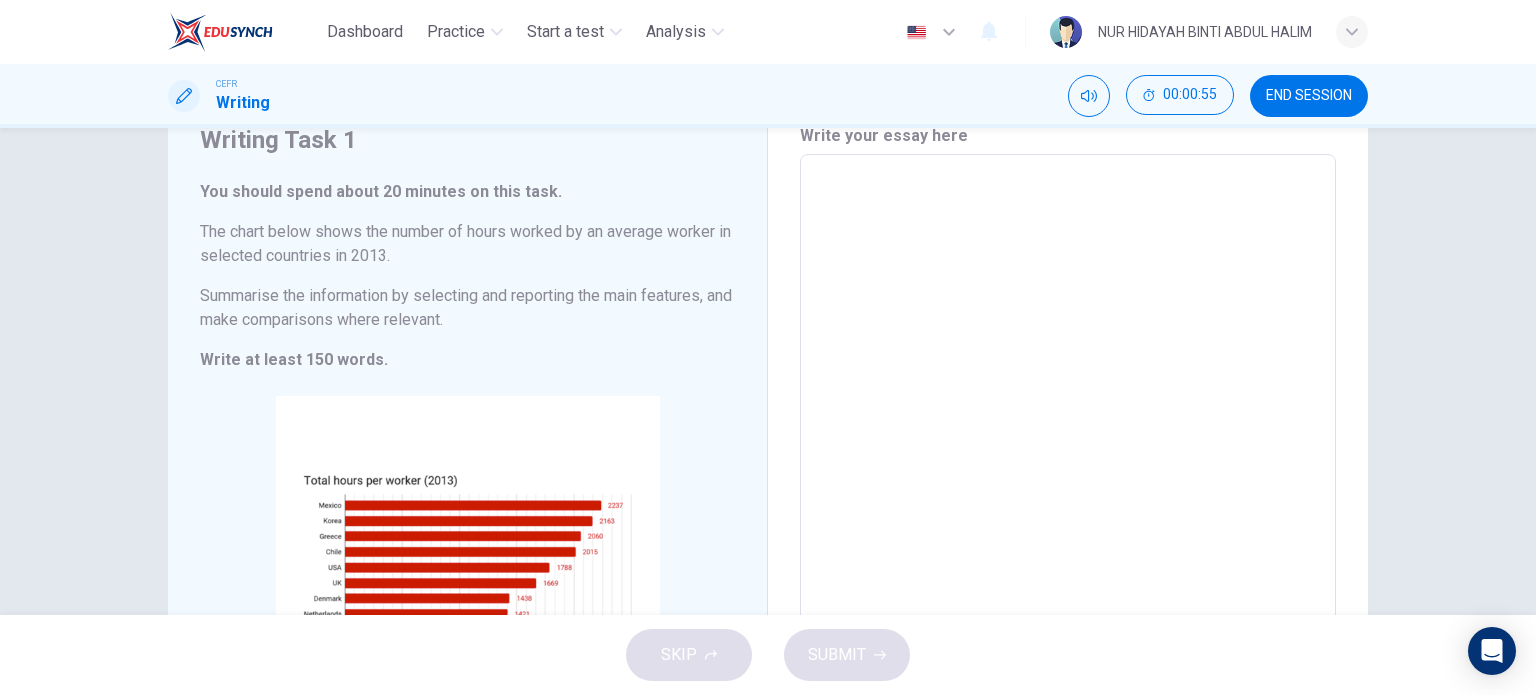 click at bounding box center [1068, 450] 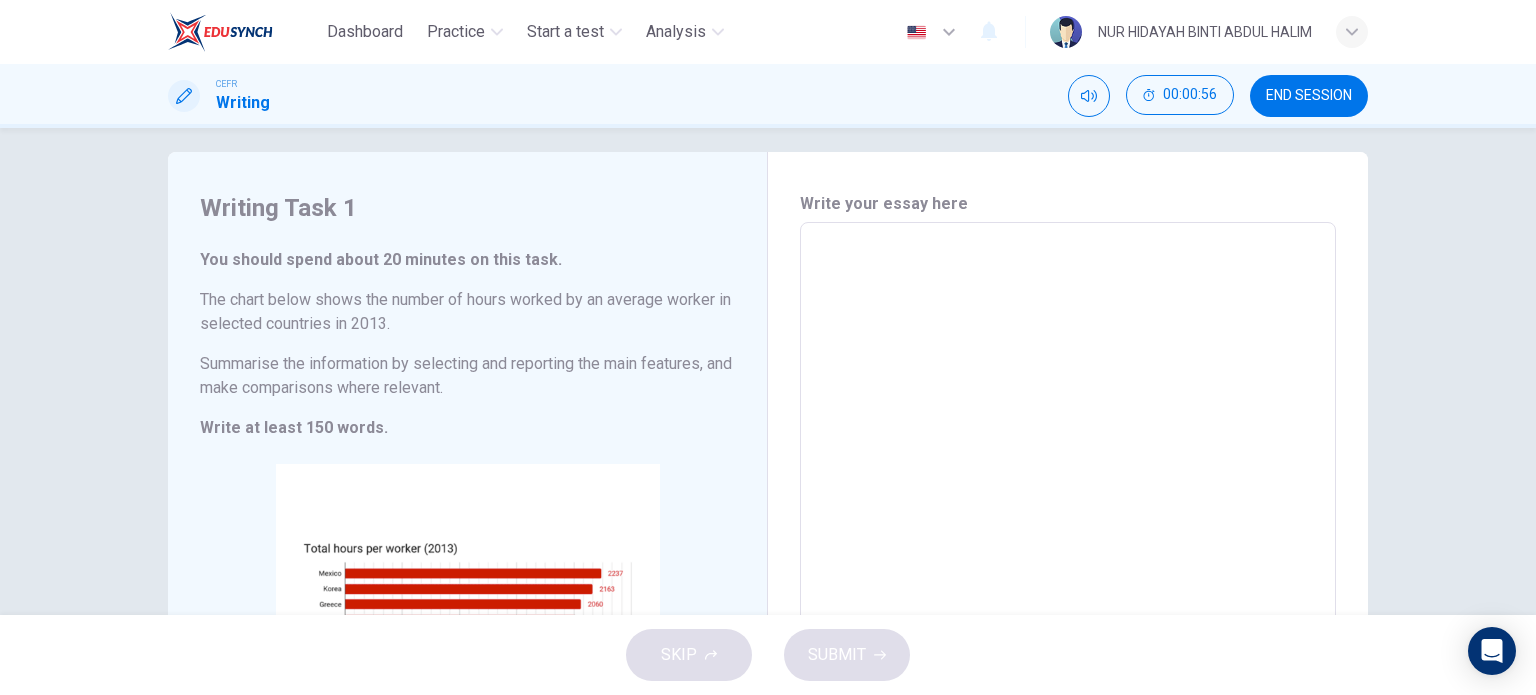 scroll, scrollTop: 16, scrollLeft: 0, axis: vertical 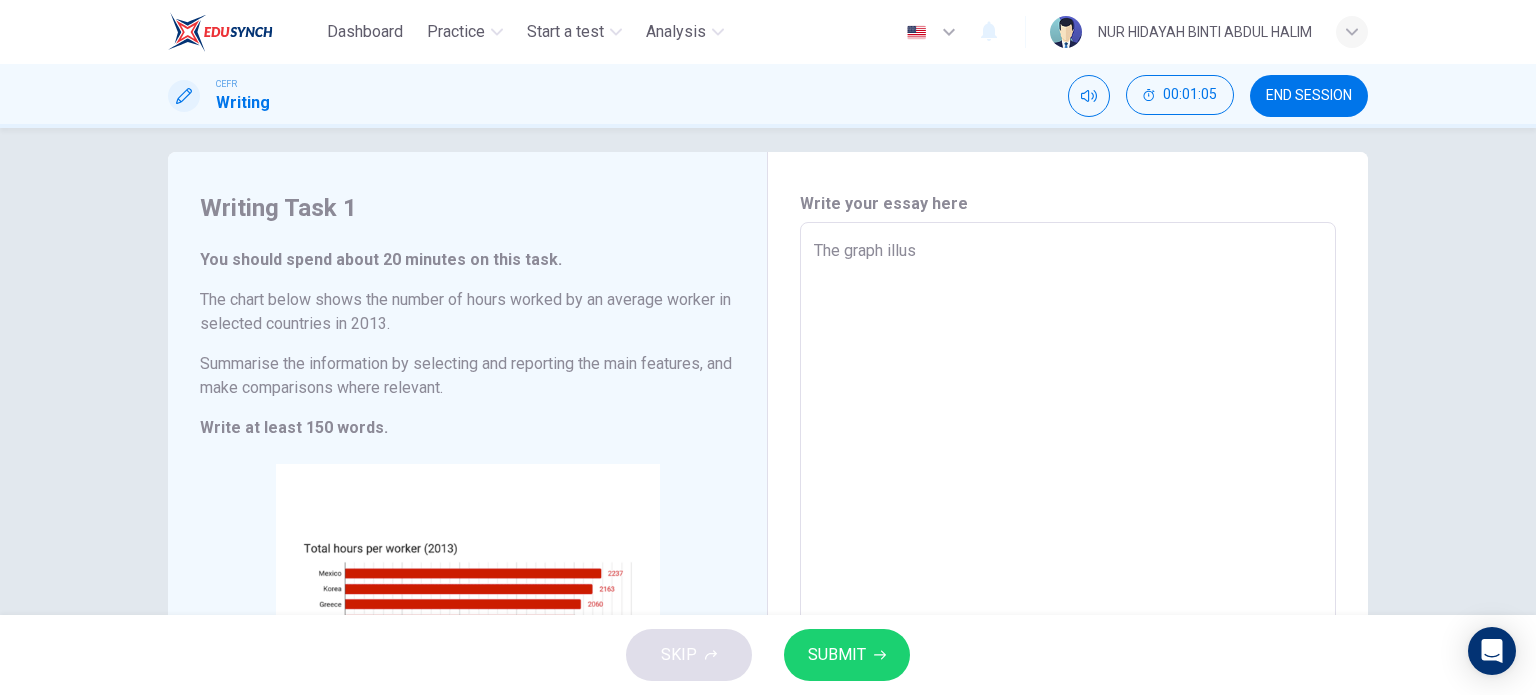 click on "The graph illus" at bounding box center (1068, 518) 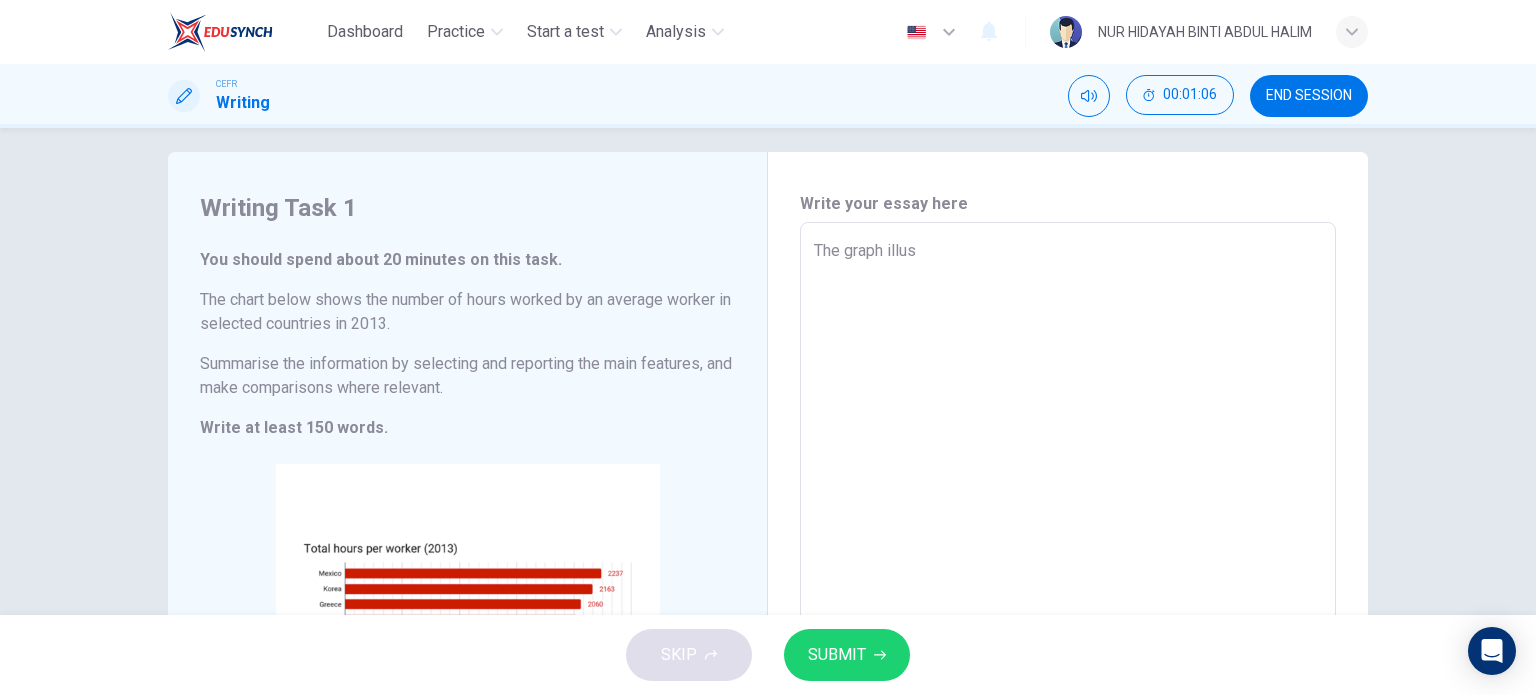 click on "The graph illus" at bounding box center (1068, 518) 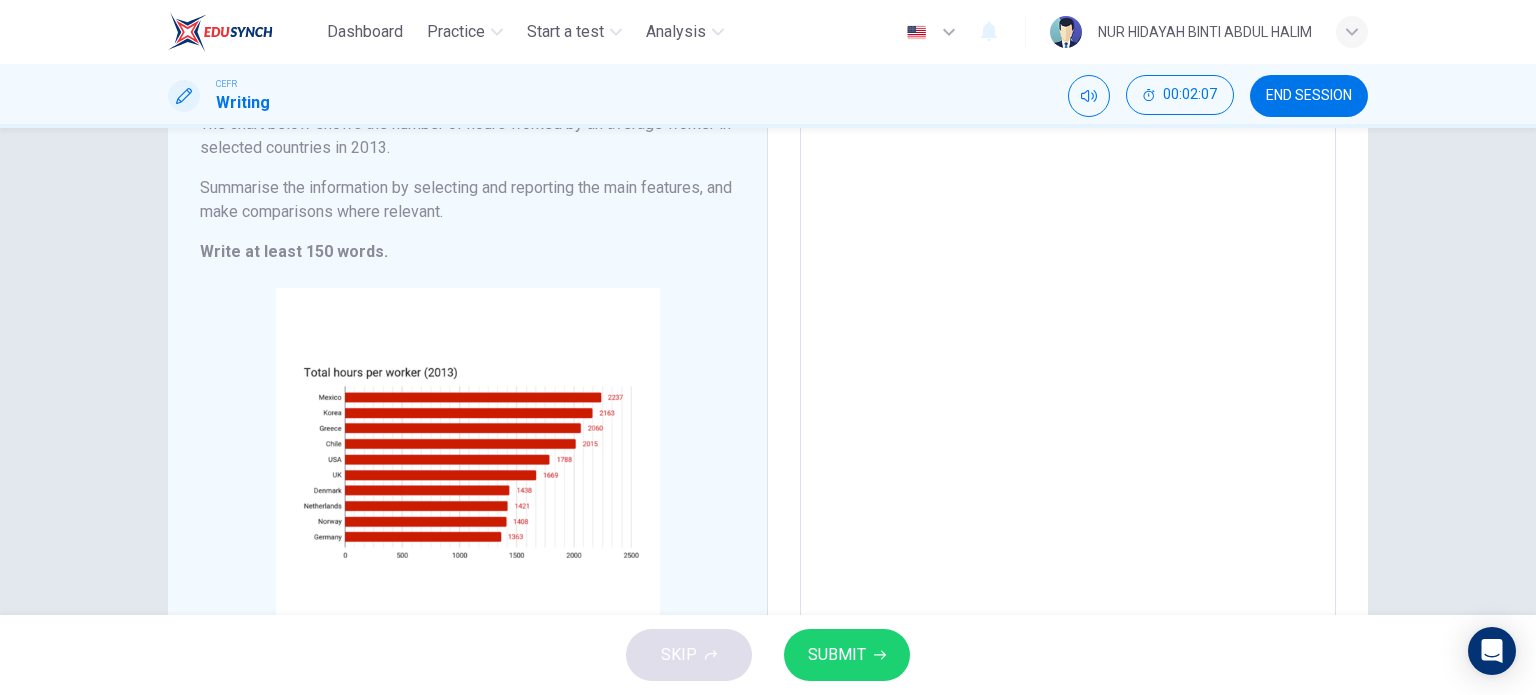 scroll, scrollTop: 140, scrollLeft: 0, axis: vertical 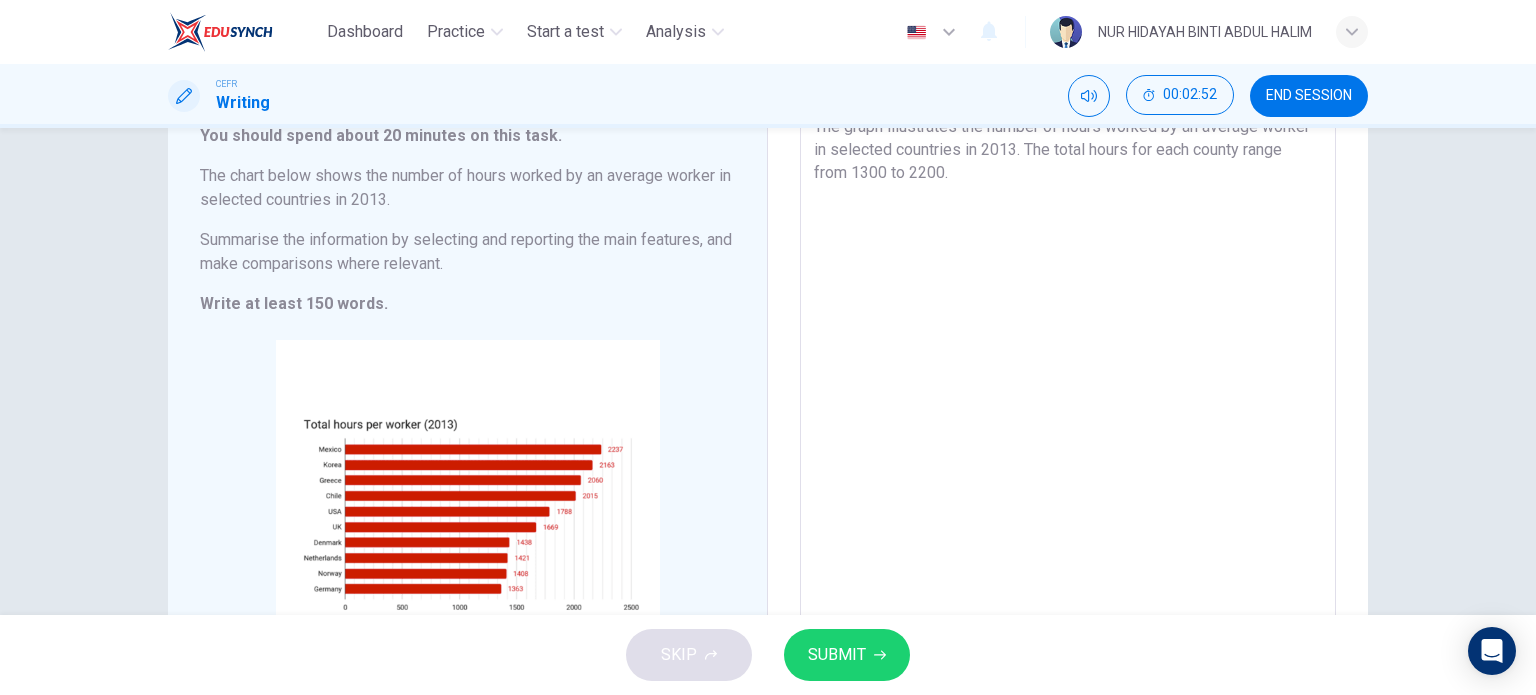 click on "The graph illustrates the number of hours worked by an average worker in selected [COUNTRY] in 2013. The total hours for each county range from 1300 to 2200. x ​" at bounding box center (1068, 393) 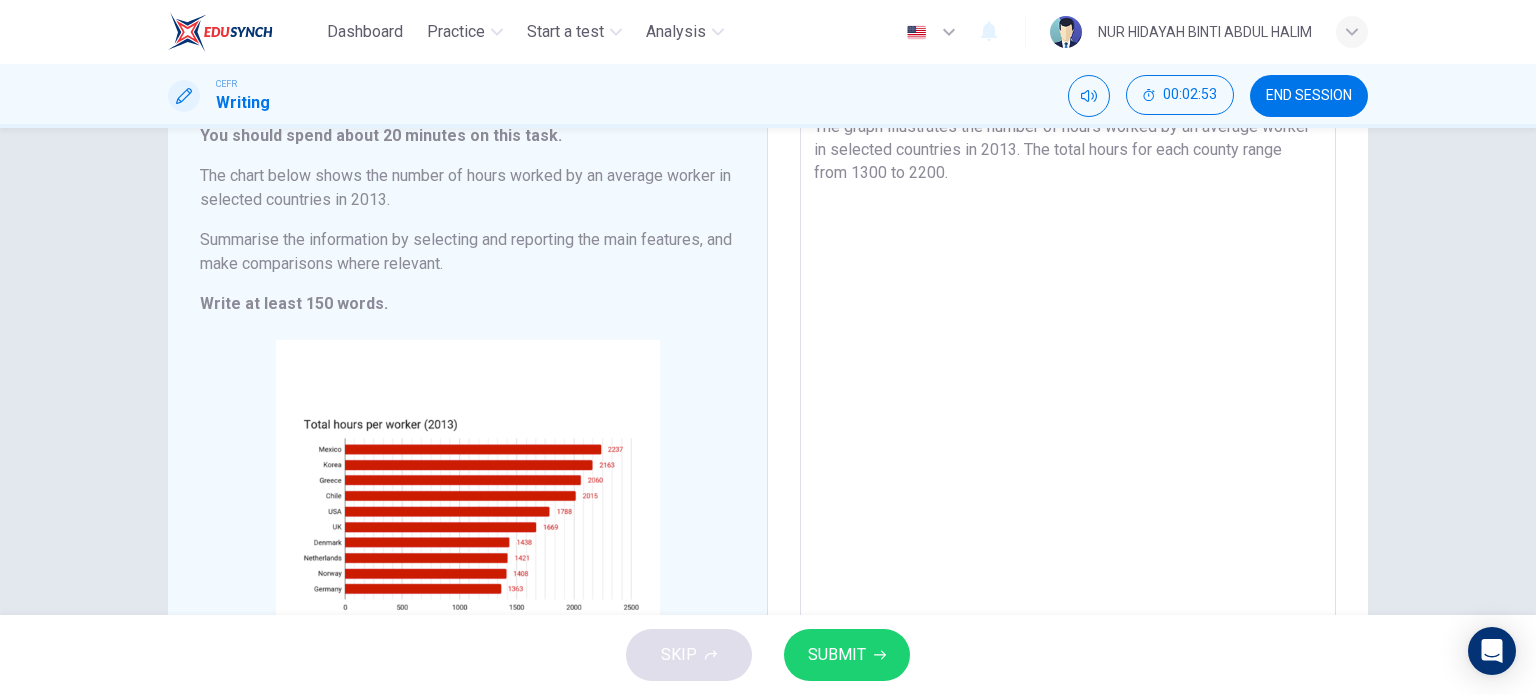 click on "The graph illustrates the number of hours worked by an average worker in selected countries in 2013. The total hours for each county range from 1300 to 2200." at bounding box center [1068, 394] 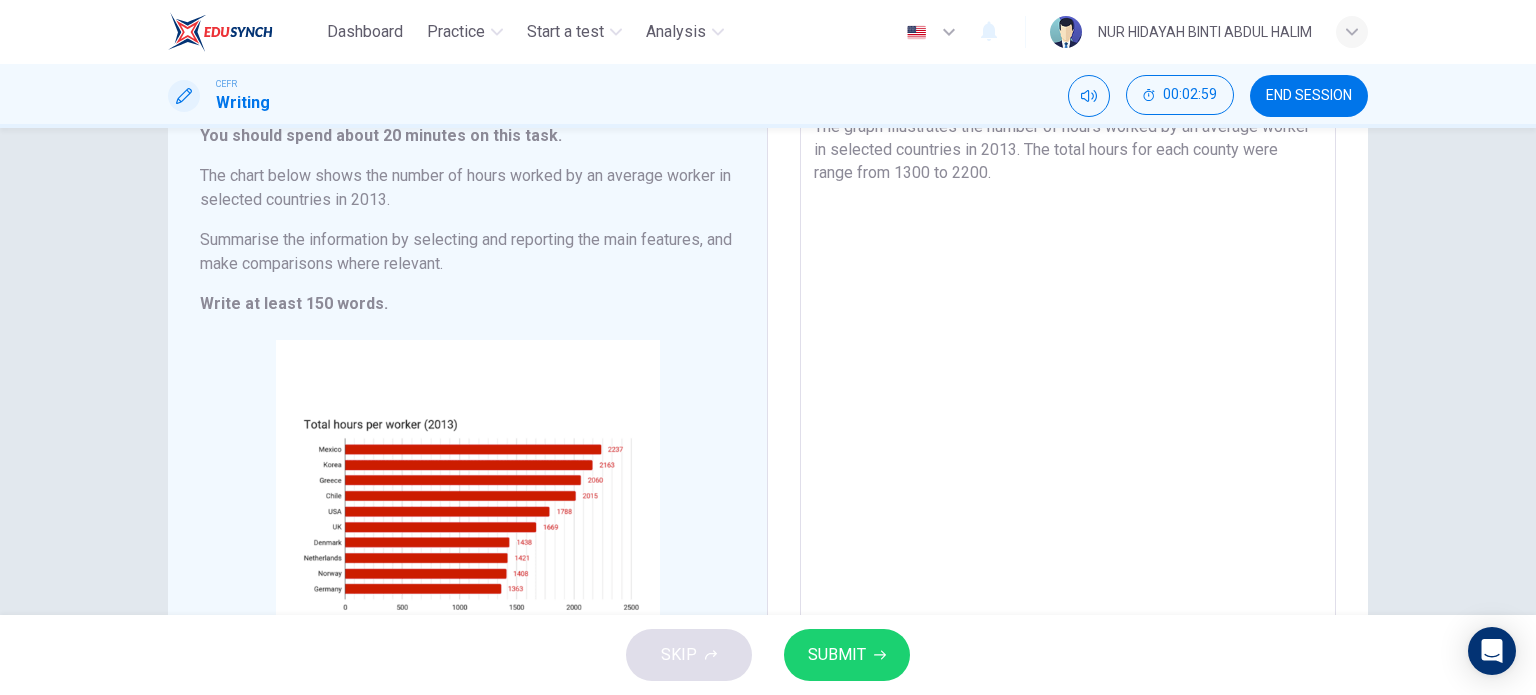 click on "The graph illustrates the number of hours worked by an average worker in selected countries in 2013. The total hours for each county were range from 1300 to 2200." at bounding box center [1068, 394] 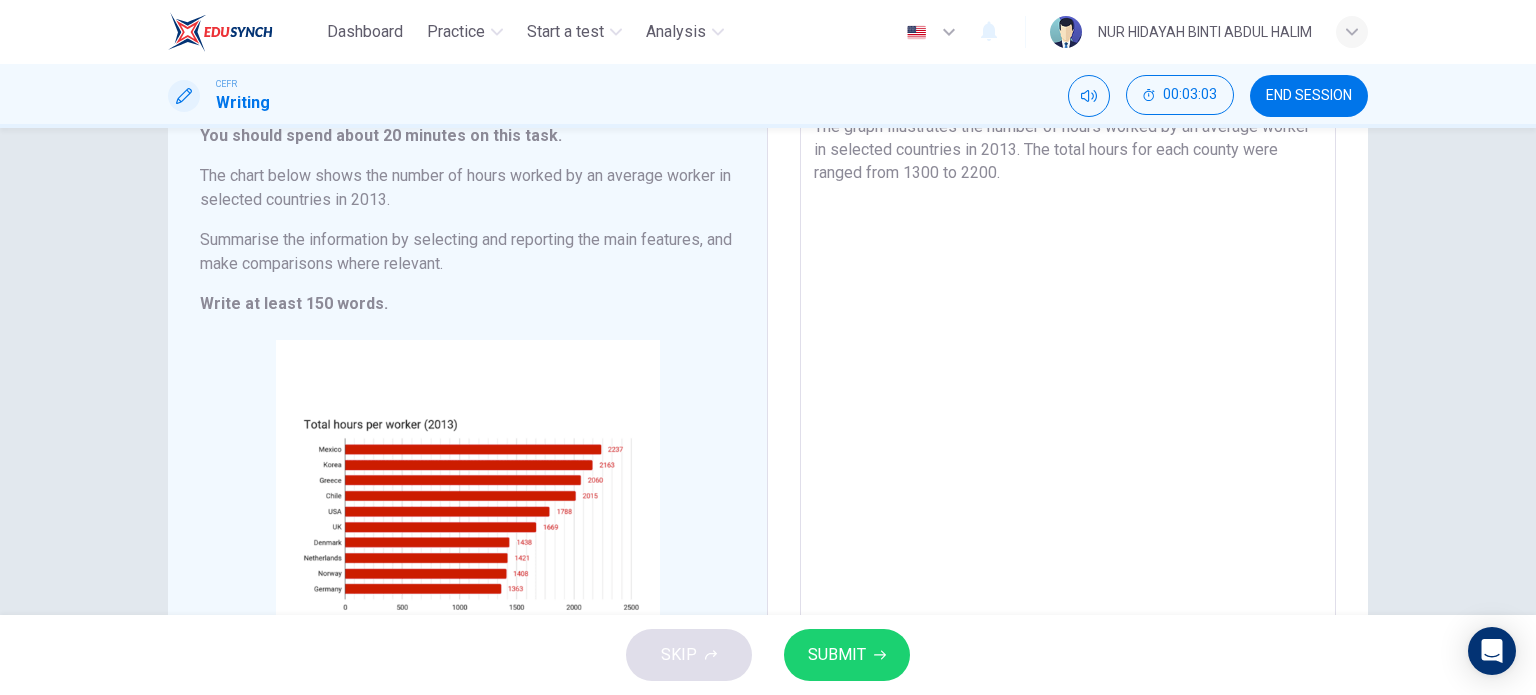 click on "The graph illustrates the number of hours worked by an average worker in selected countries in 2013. The total hours for each county were ranged from 1300 to 2200." at bounding box center (1068, 394) 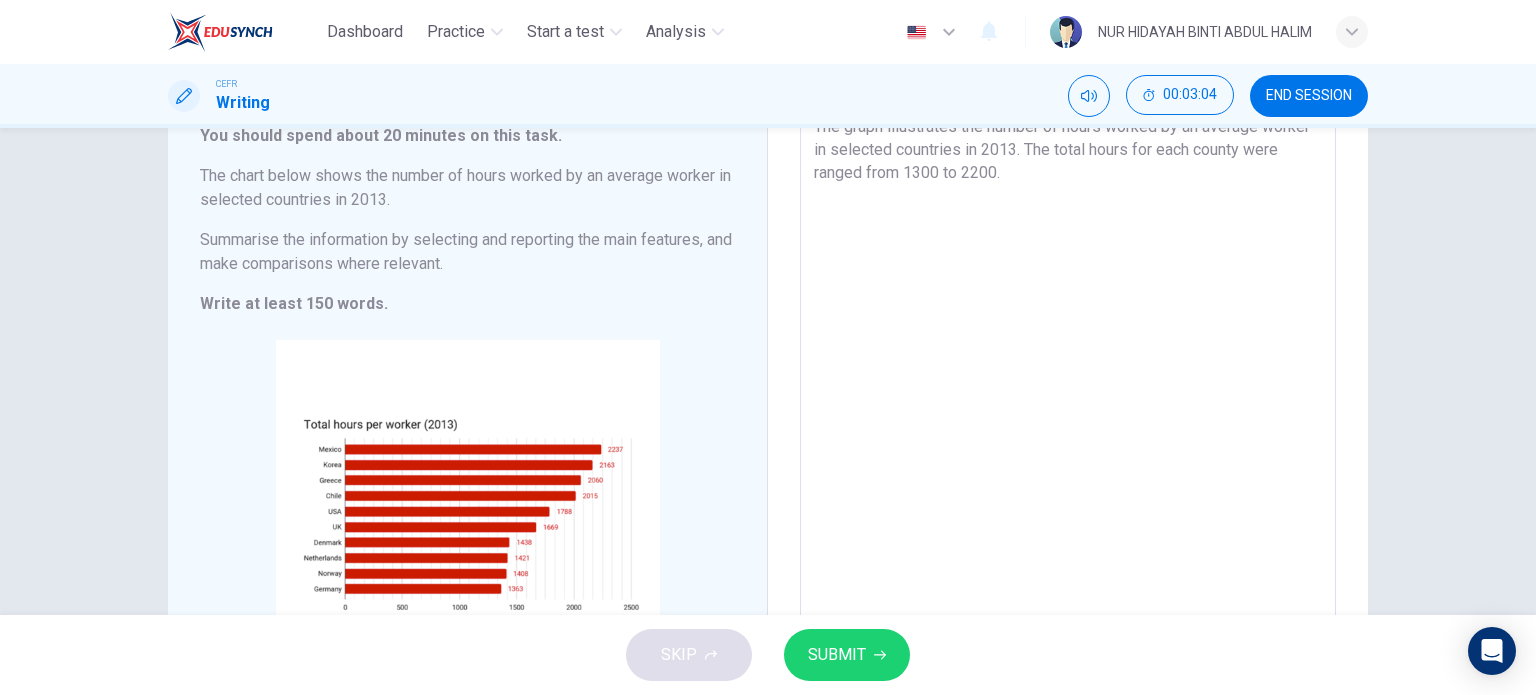 click on "The graph illustrates the number of hours worked by an average worker in selected countries in 2013. The total hours for each county were ranged from 1300 to 2200." at bounding box center (1068, 394) 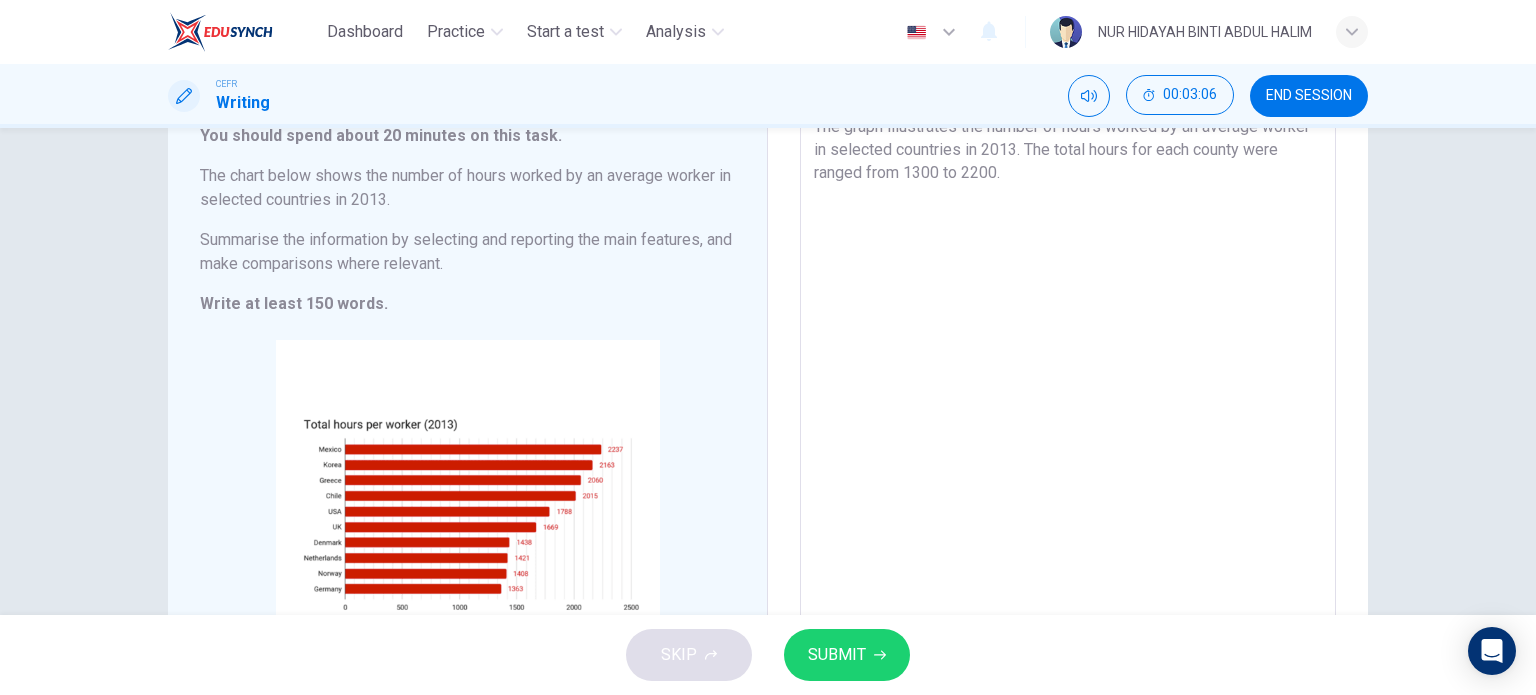 click on "The graph illustrates the number of hours worked by an average worker in selected countries in 2013. The total hours for each county were ranged from 1300 to 2200." at bounding box center [1068, 394] 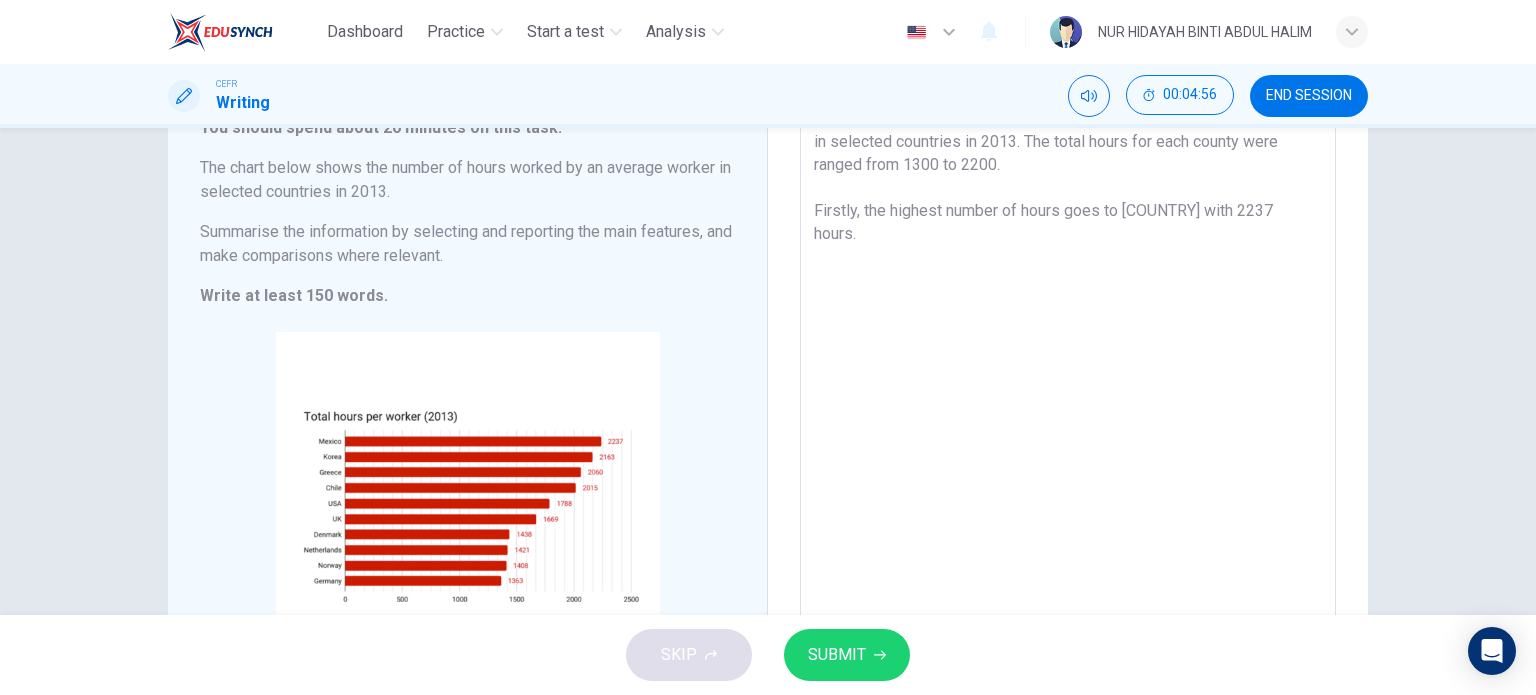 scroll, scrollTop: 148, scrollLeft: 0, axis: vertical 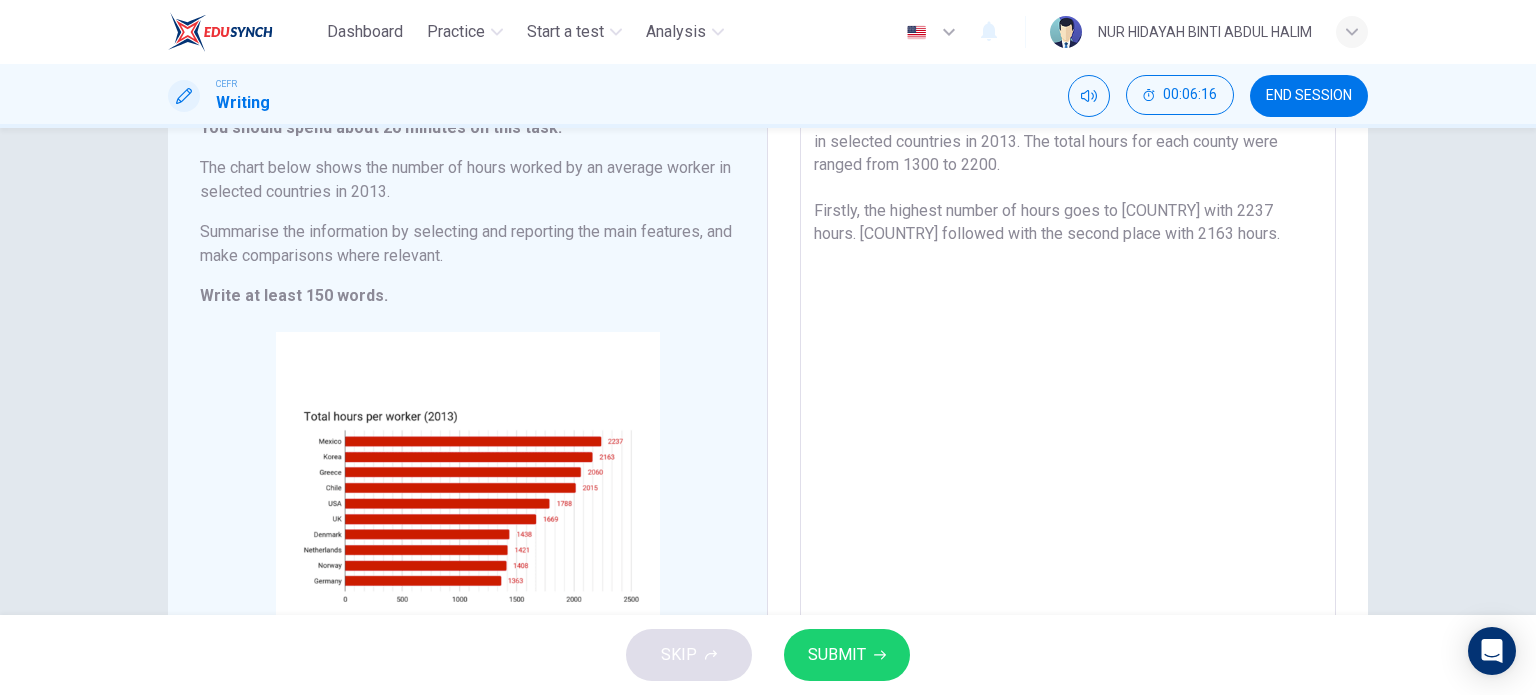 click on "The graph illustrates the number of hours worked by an average worker in selected countries in 2013. The total hours for each county were ranged from 1300 to 2200.
Firstly, the highest number of hours goes to [COUNTRY] with 2237 hours. [COUNTRY] followed with the second place with 2163 hours." at bounding box center (1068, 386) 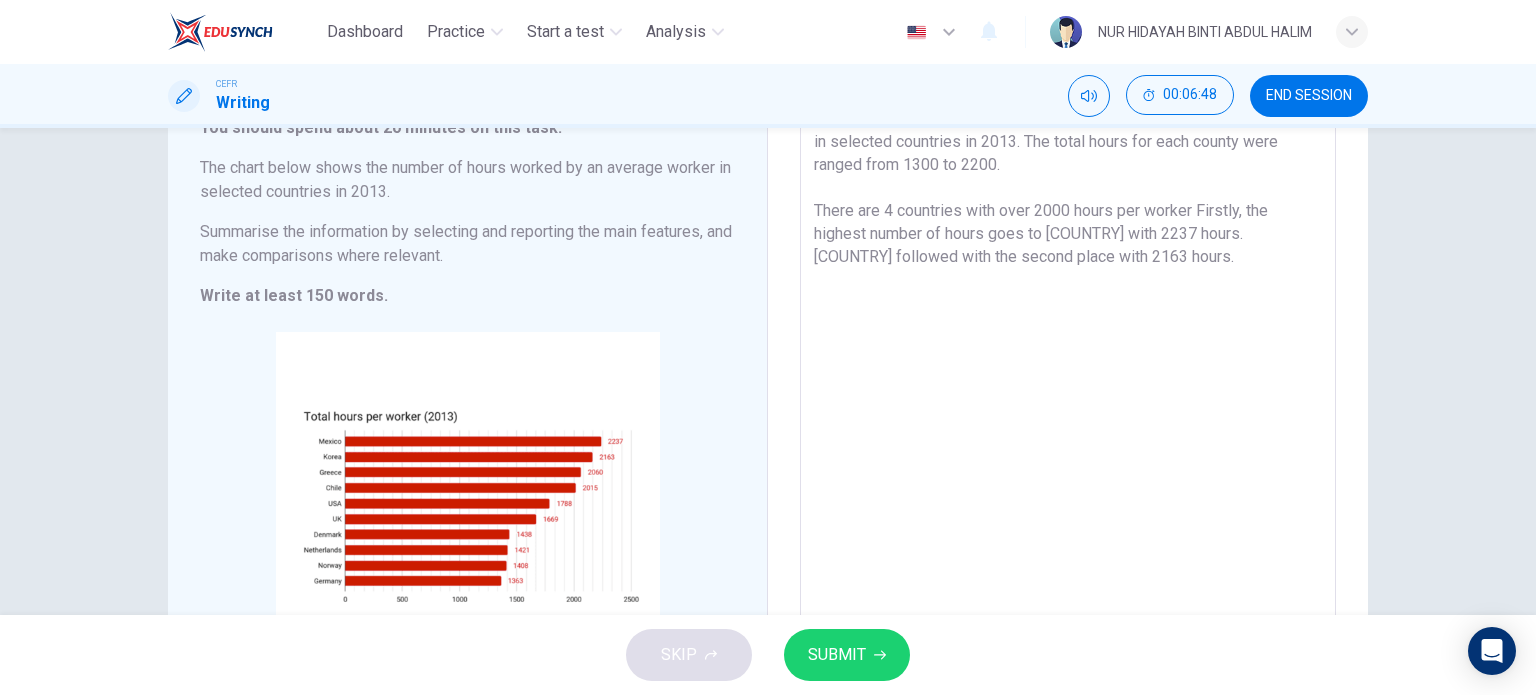 click on "The graph illustrates the number of hours worked by an average worker in selected countries in 2013. The total hours for each county were ranged from 1300 to 2200.
There are 4 countries with over 2000 hours per worker Firstly, the highest number of hours goes to [COUNTRY] with 2237 hours. [COUNTRY] followed with the second place with 2163 hours." at bounding box center [1068, 386] 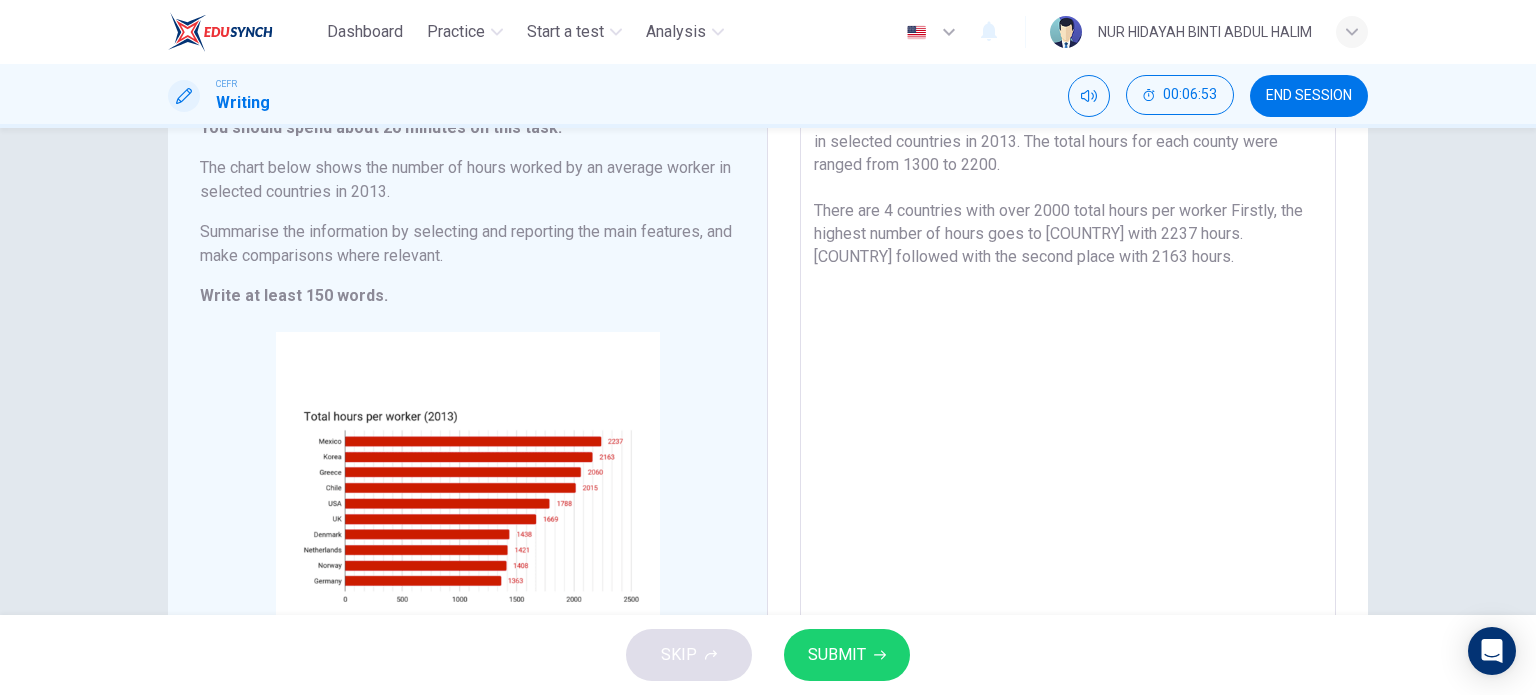 click on "The graph illustrates the number of hours worked by an average worker in selected countries in 2013. The total hours for each county were ranged from 1300 to 2200.
There are 4 countries with over 2000 total hours per worker Firstly, the highest number of hours goes to [COUNTRY] with 2237 hours. [COUNTRY] followed with the second place with 2163 hours." at bounding box center (1068, 386) 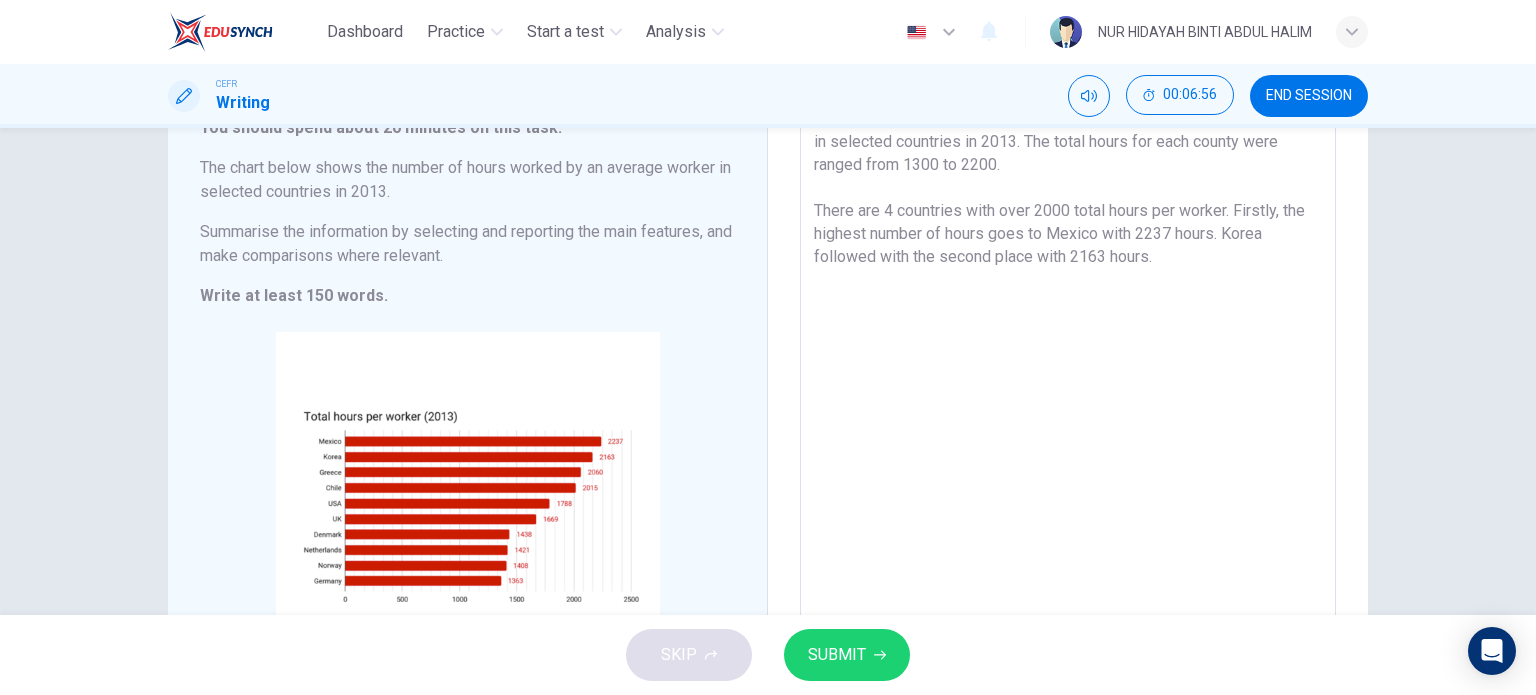 click on "The graph illustrates the number of hours worked by an average worker in selected countries in 2013. The total hours for each county were ranged from 1300 to 2200.
There are 4 countries with over 2000 total hours per worker. Firstly, the highest number of hours goes to Mexico with 2237 hours. Korea followed with the second place with 2163 hours." at bounding box center [1068, 386] 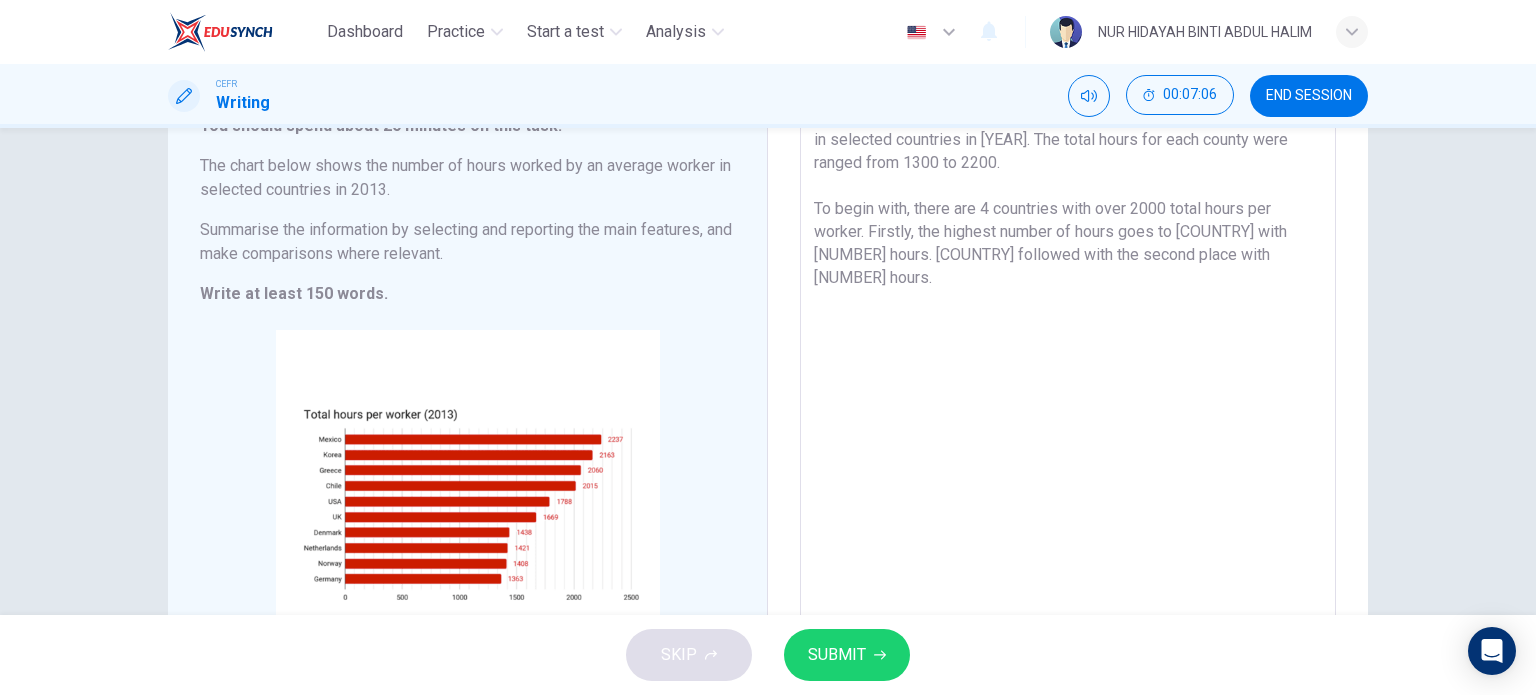scroll, scrollTop: 152, scrollLeft: 0, axis: vertical 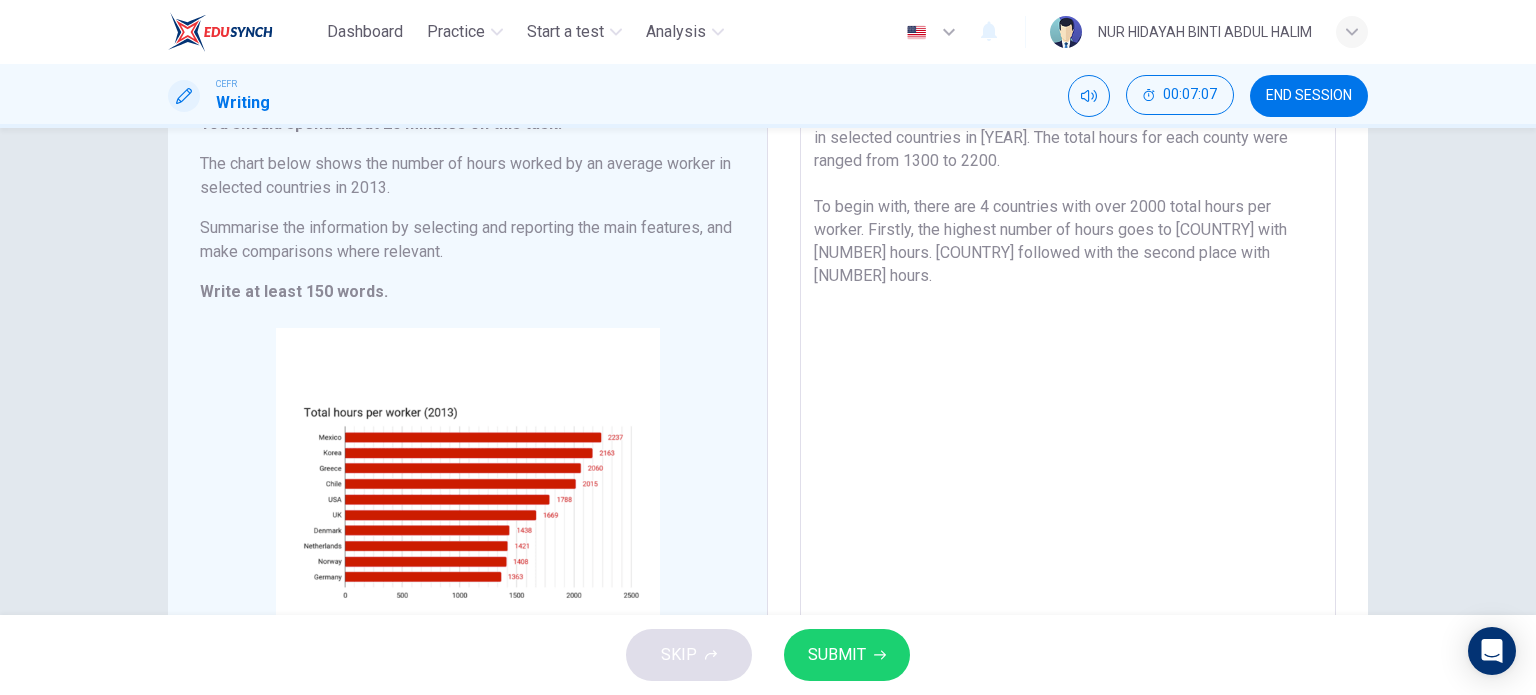 click on "The graph illustrates the number of hours worked by an average worker in selected countries in [YEAR]. The total hours for each county were ranged from 1300 to 2200.
To begin with, there are 4 countries with over 2000 total hours per worker. Firstly, the highest number of hours goes to [COUNTRY] with [NUMBER] hours. [COUNTRY] followed with the second place with [NUMBER] hours." at bounding box center [1068, 382] 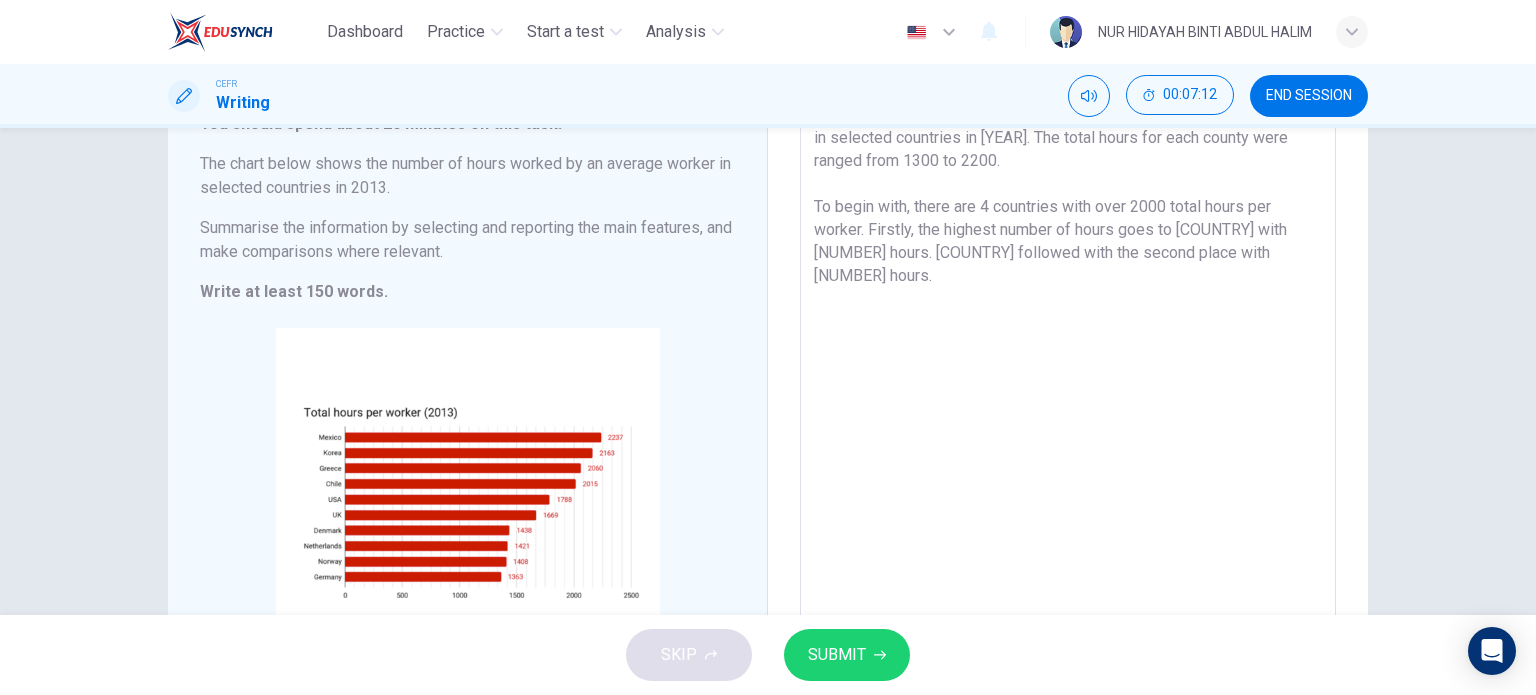 click on "The graph illustrates the number of hours worked by an average worker in selected countries in [YEAR]. The total hours for each county were ranged from 1300 to 2200.
To begin with, there are 4 countries with over 2000 total hours per worker. Firstly, the highest number of hours goes to [COUNTRY] with [NUMBER] hours. [COUNTRY] followed with the second place with [NUMBER] hours." at bounding box center [1068, 382] 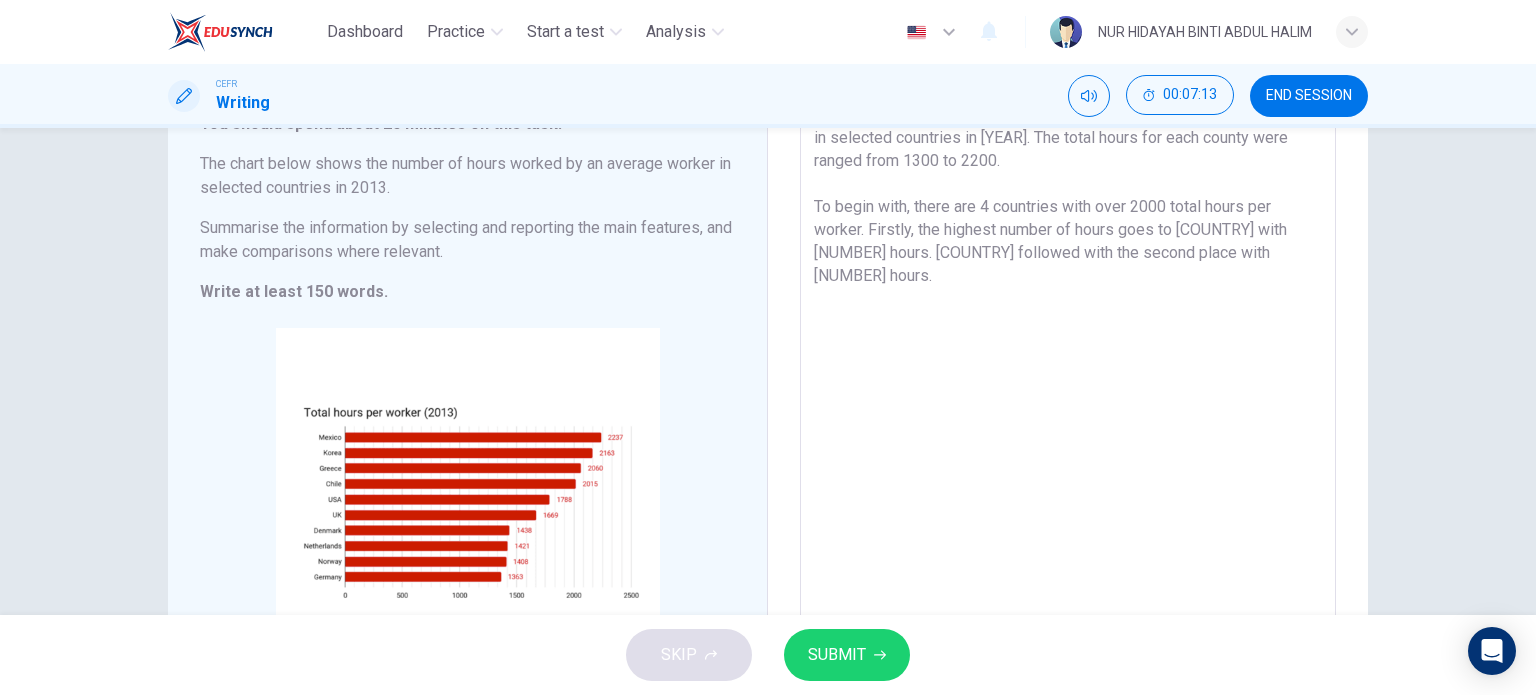click on "The graph illustrates the number of hours worked by an average worker in selected countries in [YEAR]. The total hours for each county were ranged from 1300 to 2200.
To begin with, there are 4 countries with over 2000 total hours per worker. Firstly, the highest number of hours goes to [COUNTRY] with [NUMBER] hours. [COUNTRY] followed with the second place with [NUMBER] hours." at bounding box center (1068, 382) 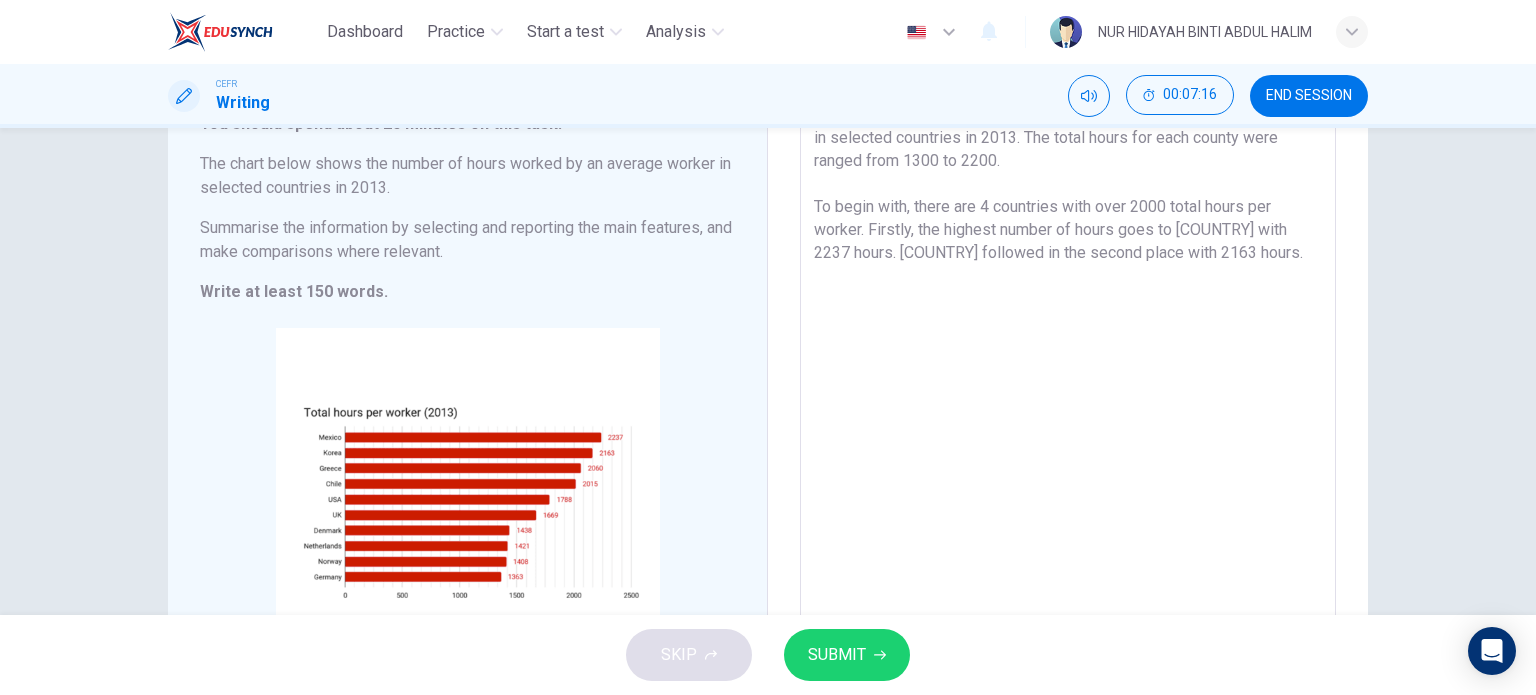 click on "The graph illustrates the number of hours worked by an average worker in selected countries in 2013. The total hours for each county were ranged from 1300 to 2200.
To begin with, there are 4 countries with over 2000 total hours per worker. Firstly, the highest number of hours goes to [COUNTRY] with 2237 hours. [COUNTRY] followed in the second place with 2163 hours." at bounding box center [1068, 382] 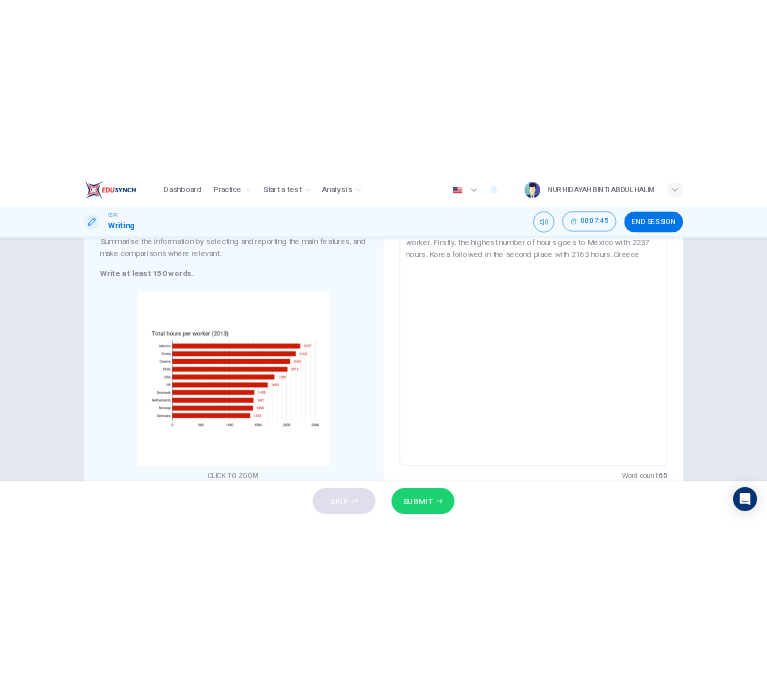 scroll, scrollTop: 257, scrollLeft: 0, axis: vertical 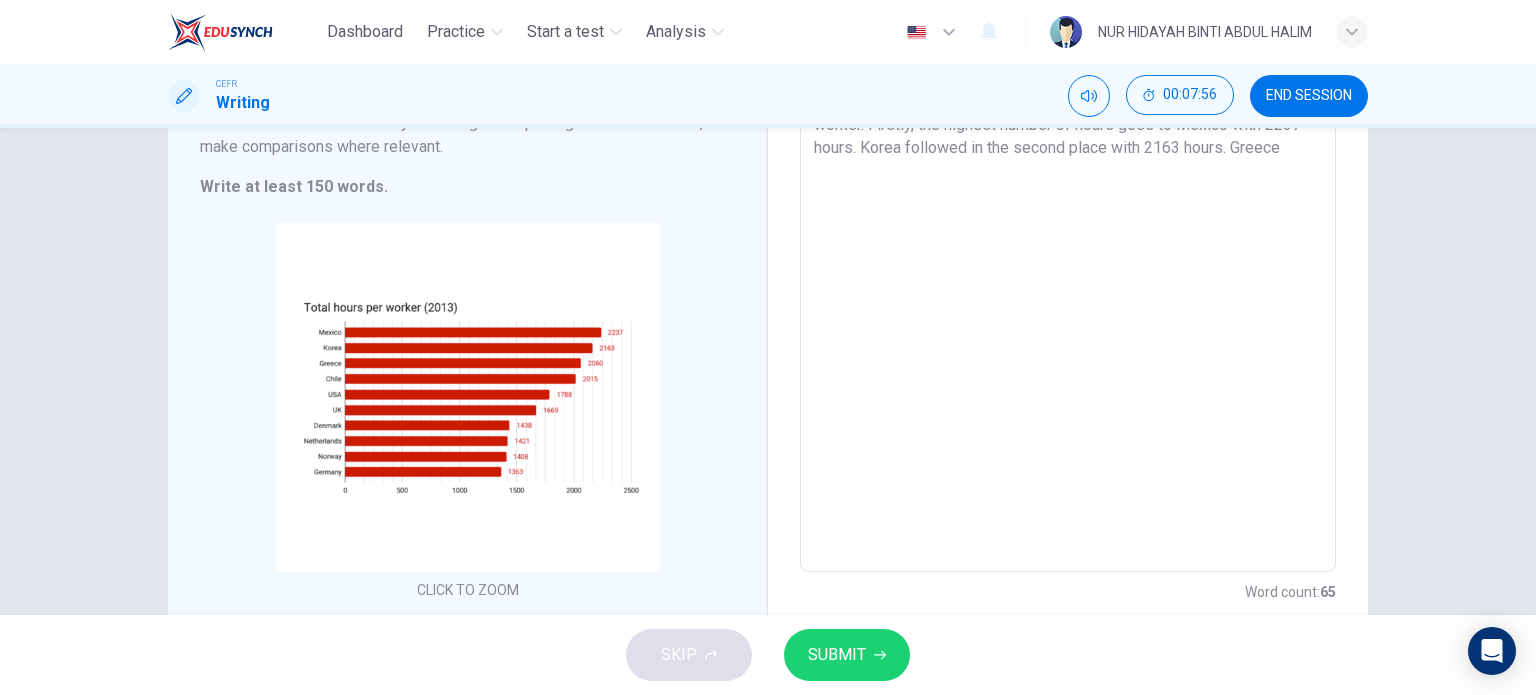 type on "The graph illustrates the number of hours worked by an average worker in selected countries in 2013. The total hours for each county were ranged from 1300 to 2200.
To begin with, there are 4 countries with over 2000 total hours per worker. Firstly, the highest number of hours goes to Mexico with 2237 hours. Korea followed in the second place with 2163 hours. Greece" 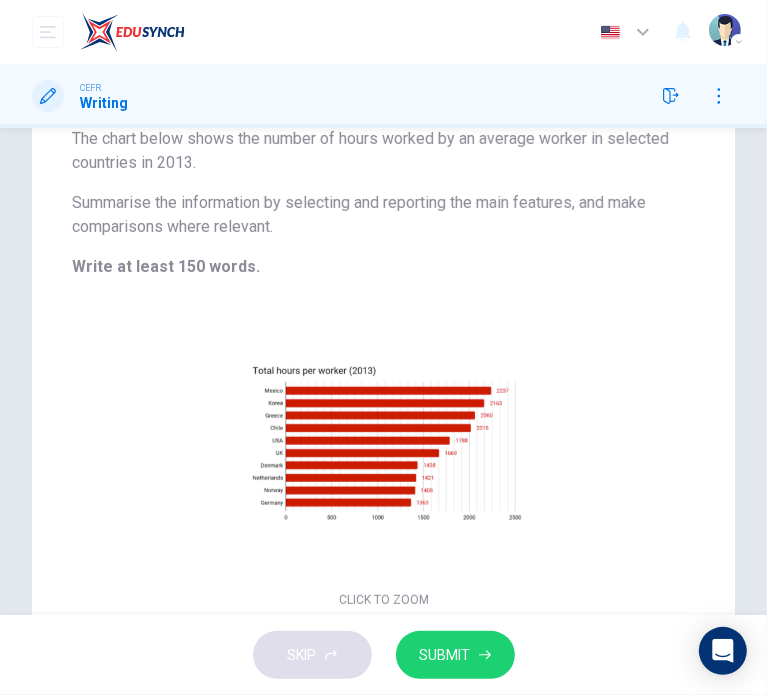 scroll, scrollTop: 0, scrollLeft: 0, axis: both 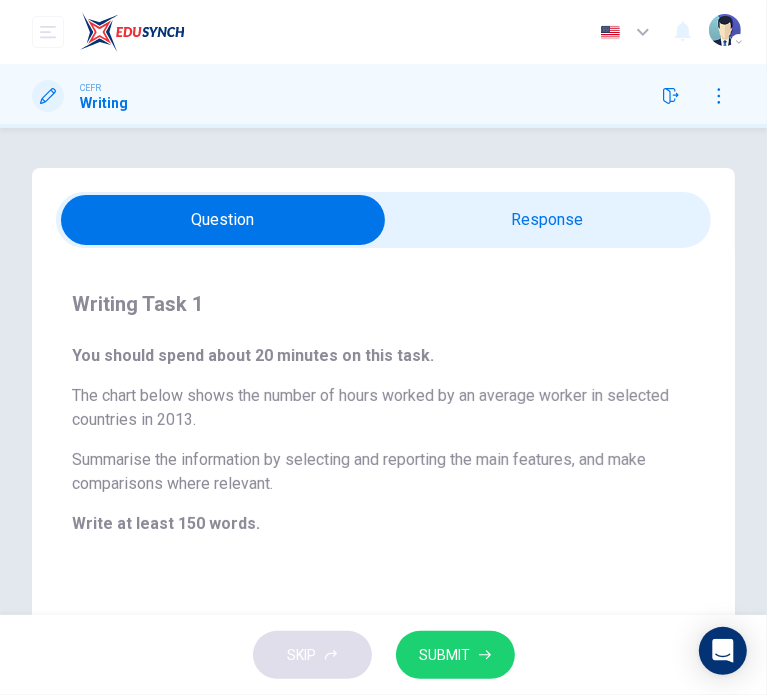 click at bounding box center (223, 220) 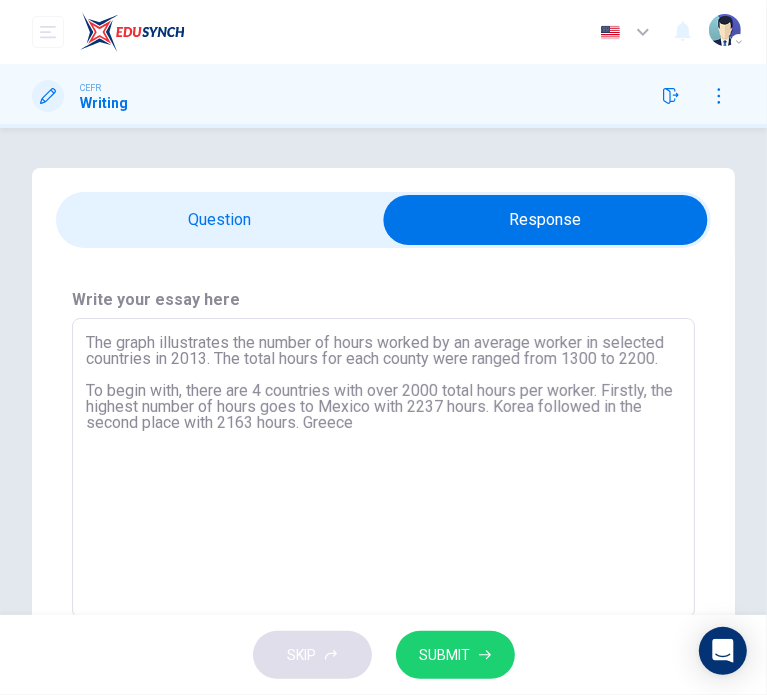 click on "The graph illustrates the number of hours worked by an average worker in selected countries in 2013. The total hours for each county were ranged from 1300 to 2200.
To begin with, there are 4 countries with over 2000 total hours per worker. Firstly, the highest number of hours goes to Mexico with 2237 hours. Korea followed in the second place with 2163 hours. Greece" at bounding box center (383, 468) 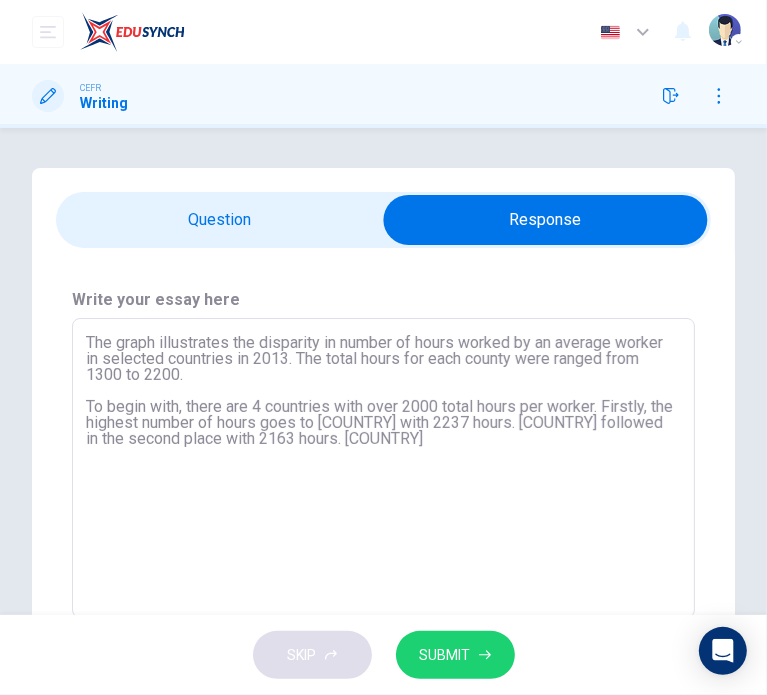 click on "The graph illustrates the disparity in number of hours worked by an average worker in selected countries in 2013. The total hours for each county were ranged from 1300 to 2200.
To begin with, there are 4 countries with over 2000 total hours per worker. Firstly, the highest number of hours goes to [COUNTRY] with 2237 hours. [COUNTRY] followed in the second place with 2163 hours. [COUNTRY]" at bounding box center [383, 468] 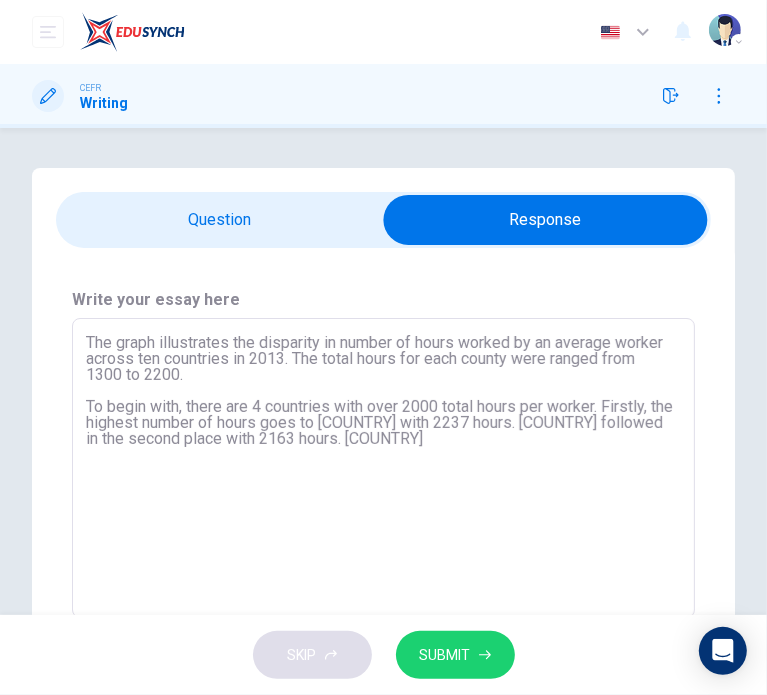 click on "The graph illustrates the disparity in number of hours worked by an average worker across ten countries in 2013. The total hours for each county were ranged from 1300 to 2200.
To begin with, there are 4 countries with over 2000 total hours per worker. Firstly, the highest number of hours goes to [COUNTRY] with 2237 hours. [COUNTRY] followed in the second place with 2163 hours. [COUNTRY]" at bounding box center (383, 468) 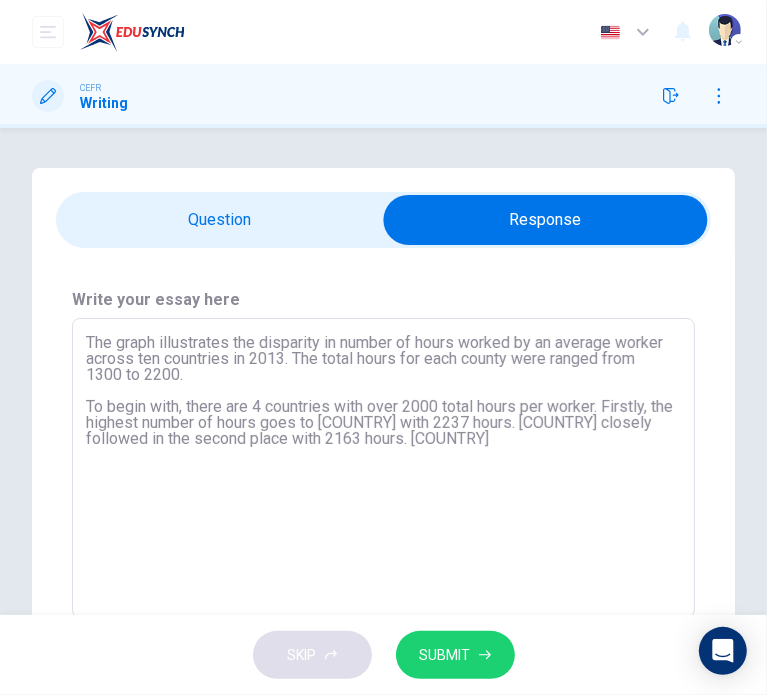 click on "The graph illustrates the disparity in number of hours worked by an average worker across ten countries in 2013. The total hours for each county were ranged from 1300 to 2200.
To begin with, there are 4 countries with over 2000 total hours per worker. Firstly, the highest number of hours goes to [COUNTRY] with 2237 hours. [COUNTRY] closely followed in the second place with 2163 hours. [COUNTRY]" at bounding box center (383, 468) 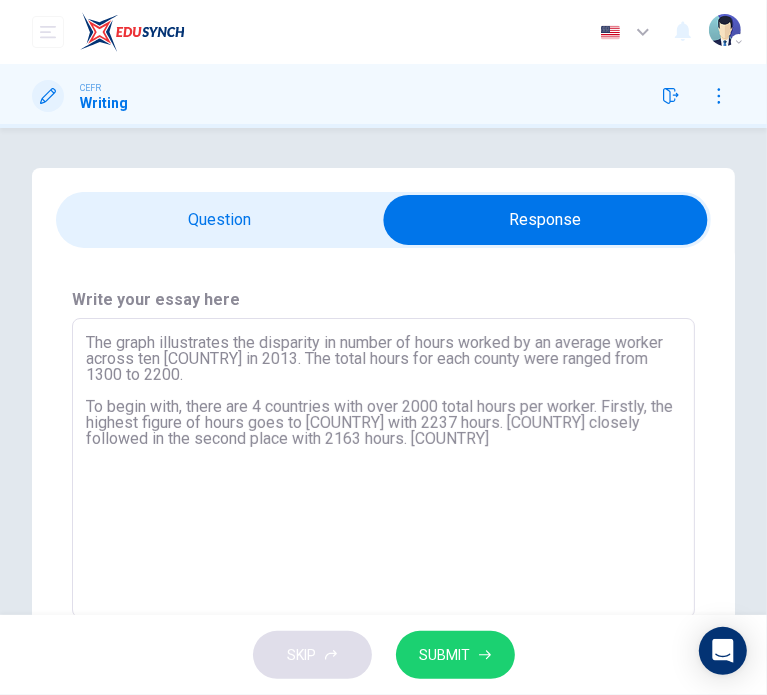click on "The graph illustrates the disparity in number of hours worked by an average worker across ten [COUNTRY] in 2013. The total hours for each county were ranged from 1300 to 2200.
To begin with, there are 4 countries with over 2000 total hours per worker. Firstly, the highest figure of hours goes to [COUNTRY] with 2237 hours. [COUNTRY] closely followed in the second place with 2163 hours. [COUNTRY]" at bounding box center (383, 468) 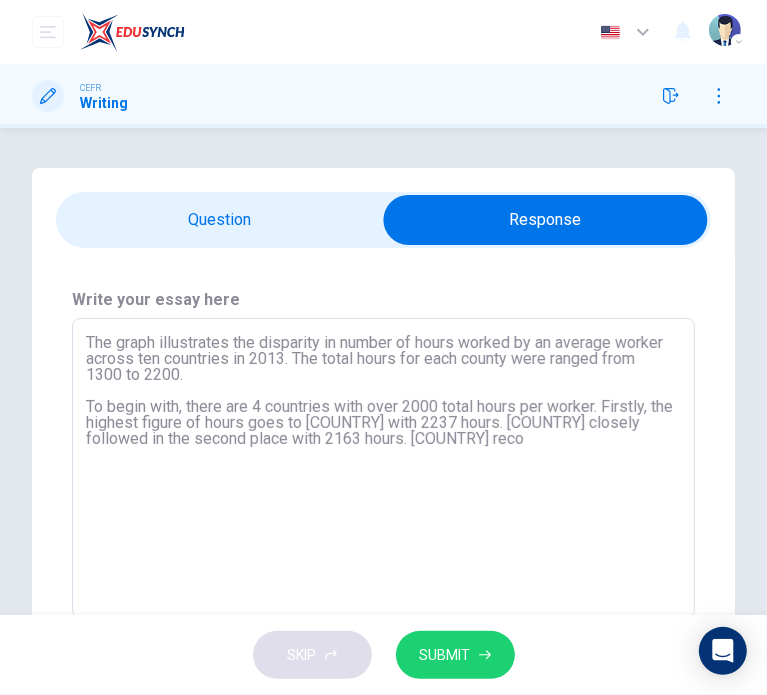 scroll, scrollTop: 115, scrollLeft: 0, axis: vertical 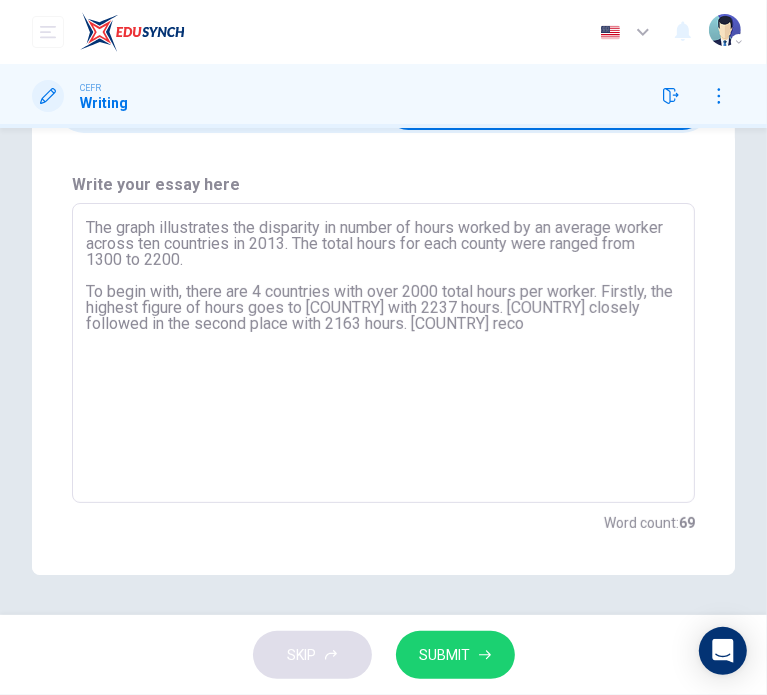 click on "The graph illustrates the disparity in number of hours worked by an average worker across ten countries in 2013. The total hours for each county were ranged from 1300 to 2200.
To begin with, there are 4 countries with over 2000 total hours per worker. Firstly, the highest figure of hours goes to [COUNTRY] with 2237 hours. [COUNTRY] closely followed in the second place with 2163 hours. [COUNTRY] reco" at bounding box center [383, 353] 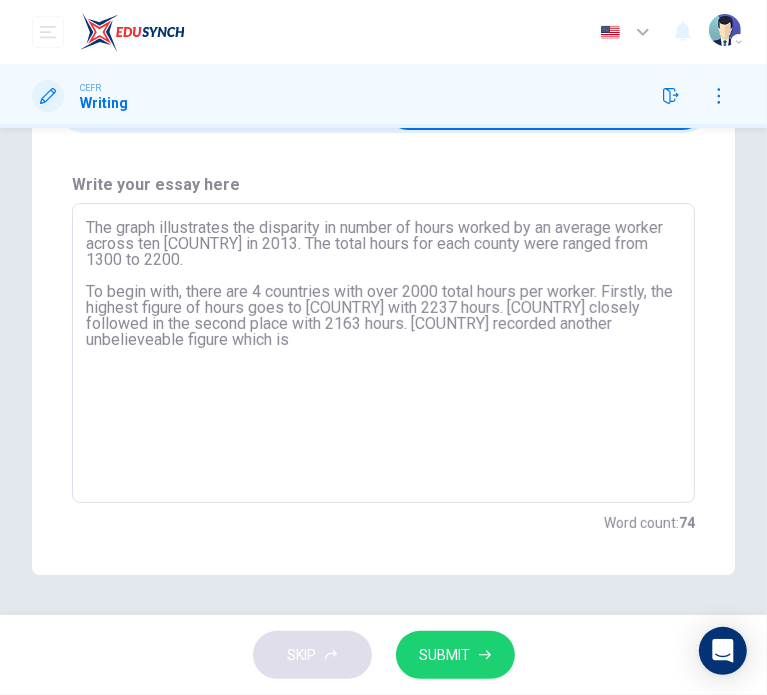 scroll, scrollTop: 0, scrollLeft: 0, axis: both 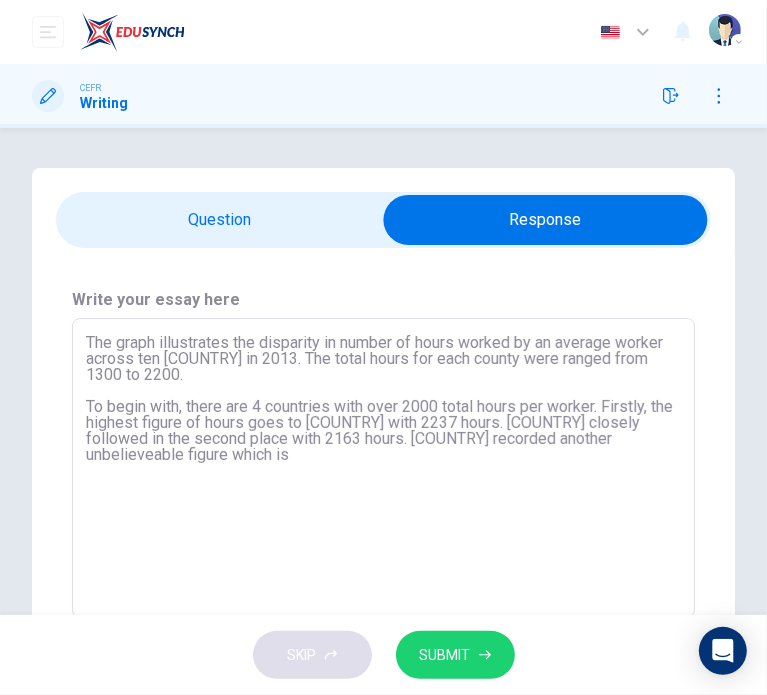 type on "The graph illustrates the disparity in number of hours worked by an average worker across ten [COUNTRY] in 2013. The total hours for each county were ranged from 1300 to 2200.
To begin with, there are 4 countries with over 2000 total hours per worker. Firstly, the highest figure of hours goes to [COUNTRY] with 2237 hours. [COUNTRY] closely followed in the second place with 2163 hours. [COUNTRY] recorded another unbelieveable figure which is" 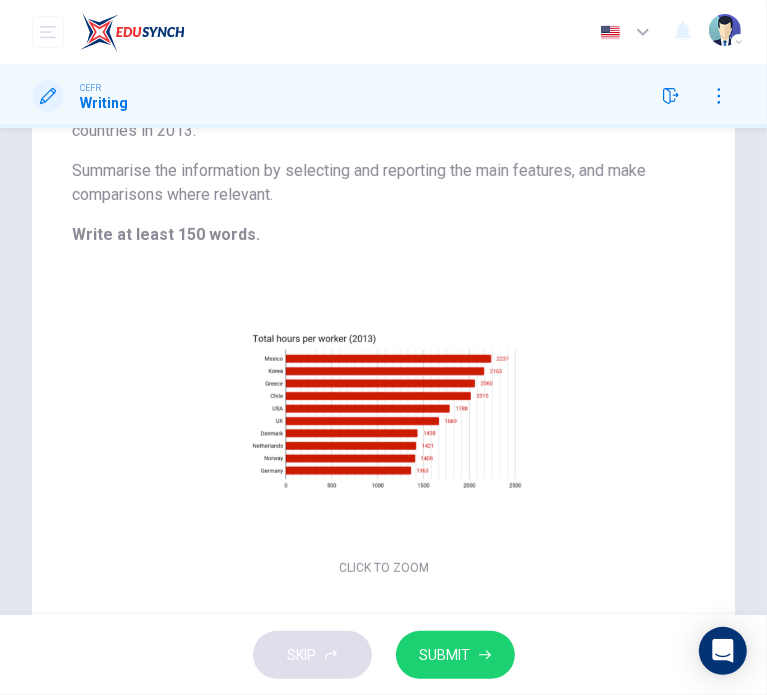 scroll, scrollTop: 0, scrollLeft: 0, axis: both 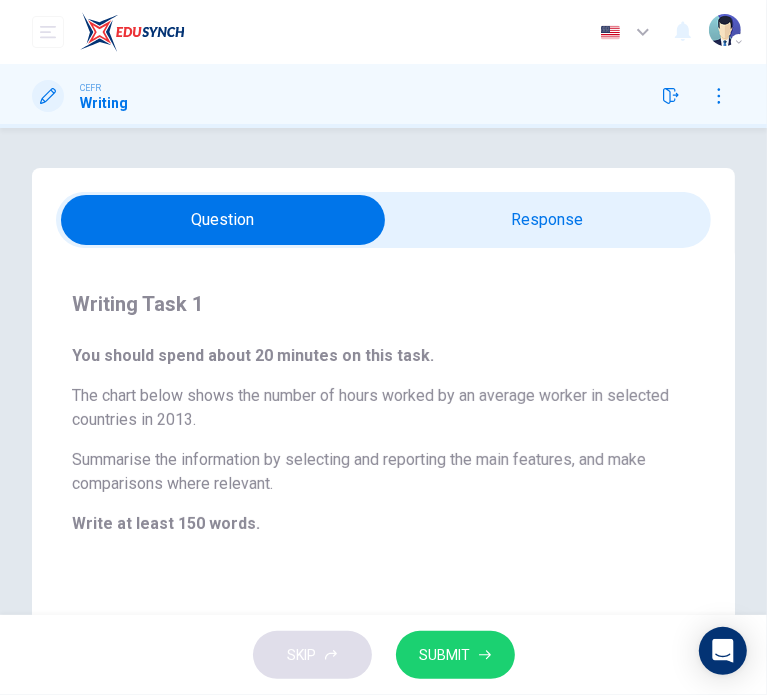 click at bounding box center (223, 220) 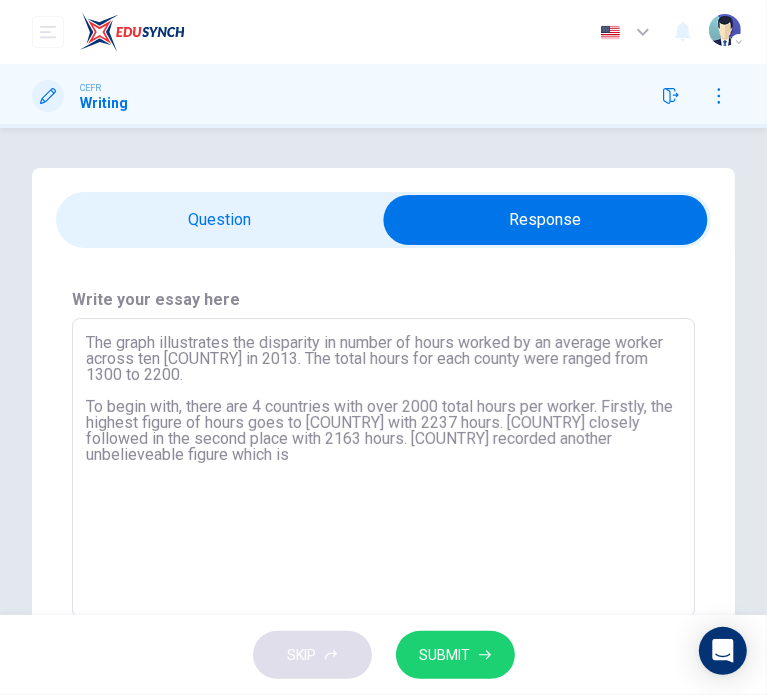 click on "The graph illustrates the disparity in number of hours worked by an average worker across ten [COUNTRY] in 2013. The total hours for each county were ranged from 1300 to 2200.
To begin with, there are 4 countries with over 2000 total hours per worker. Firstly, the highest figure of hours goes to [COUNTRY] with 2237 hours. [COUNTRY] closely followed in the second place with 2163 hours. [COUNTRY] recorded another unbelieveable figure which is" at bounding box center (383, 468) 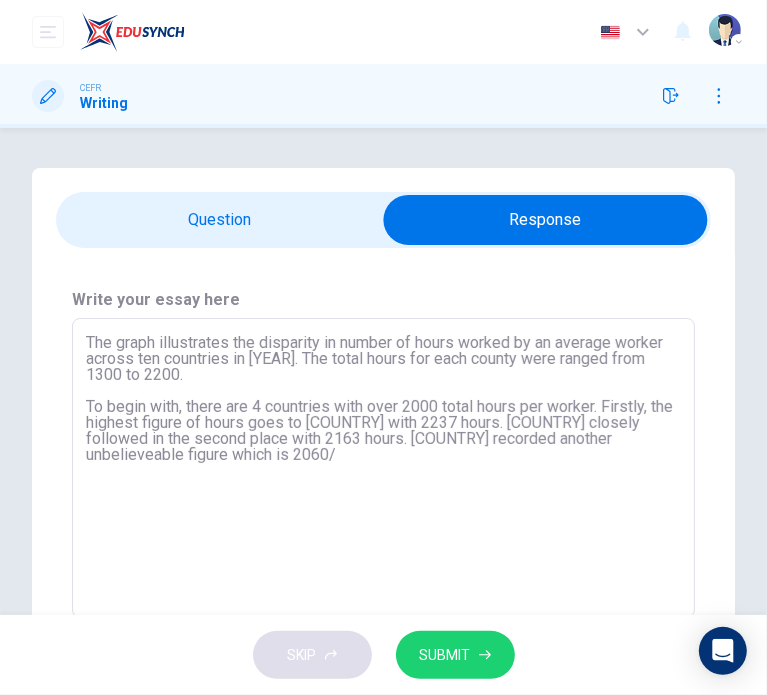 click on "The graph illustrates the disparity in number of hours worked by an average worker across ten countries in [YEAR]. The total hours for each county were ranged from 1300 to 2200.
To begin with, there are 4 countries with over 2000 total hours per worker. Firstly, the highest figure of hours goes to [COUNTRY] with 2237 hours. [COUNTRY] closely followed in the second place with 2163 hours. [COUNTRY] recorded another unbelieveable figure which is 2060/" at bounding box center (383, 468) 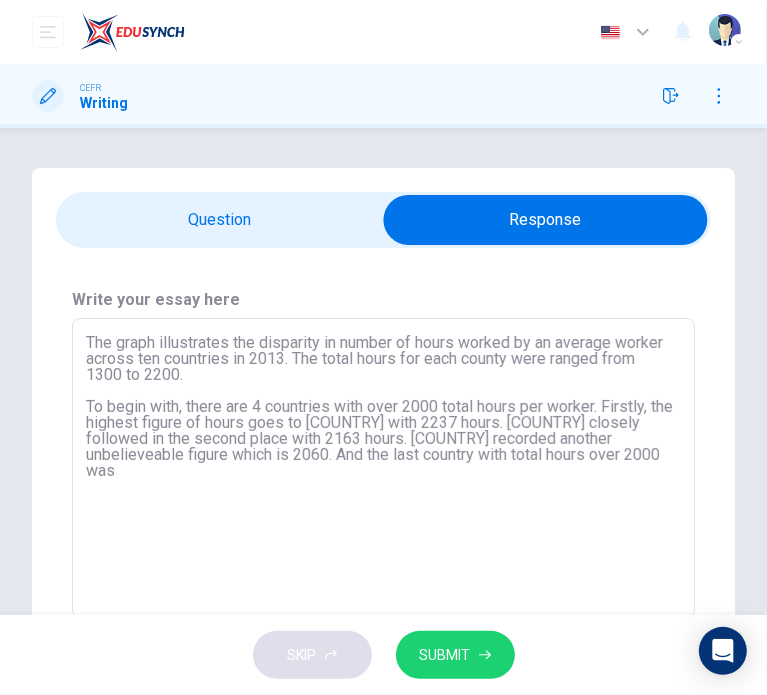 type on "The graph illustrates the disparity in number of hours worked by an average worker across ten countries in 2013. The total hours for each county were ranged from 1300 to 2200.
To begin with, there are 4 countries with over 2000 total hours per worker. Firstly, the highest figure of hours goes to [COUNTRY] with 2237 hours. [COUNTRY] closely followed in the second place with 2163 hours. [COUNTRY] recorded another unbelieveable figure which is 2060. And the last country with total hours over 2000 was" 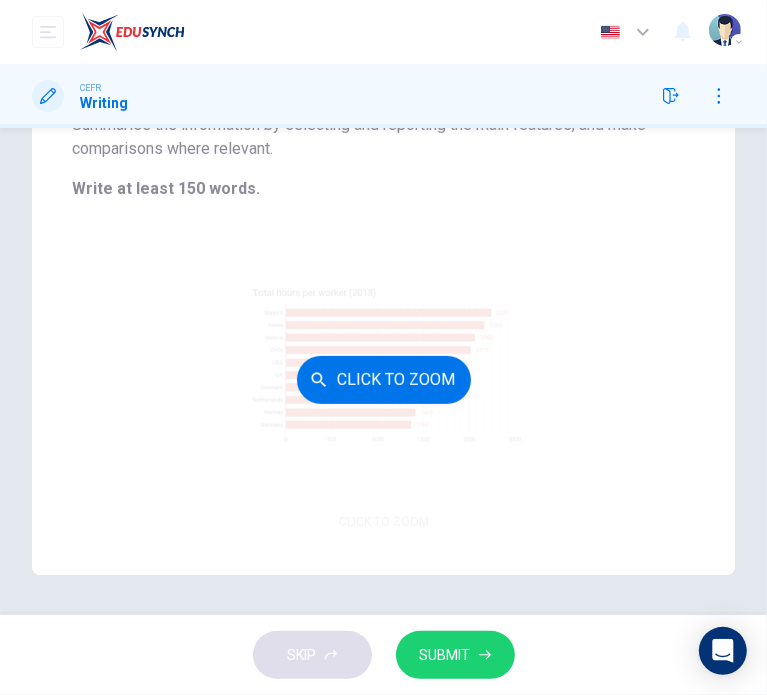 scroll, scrollTop: 0, scrollLeft: 0, axis: both 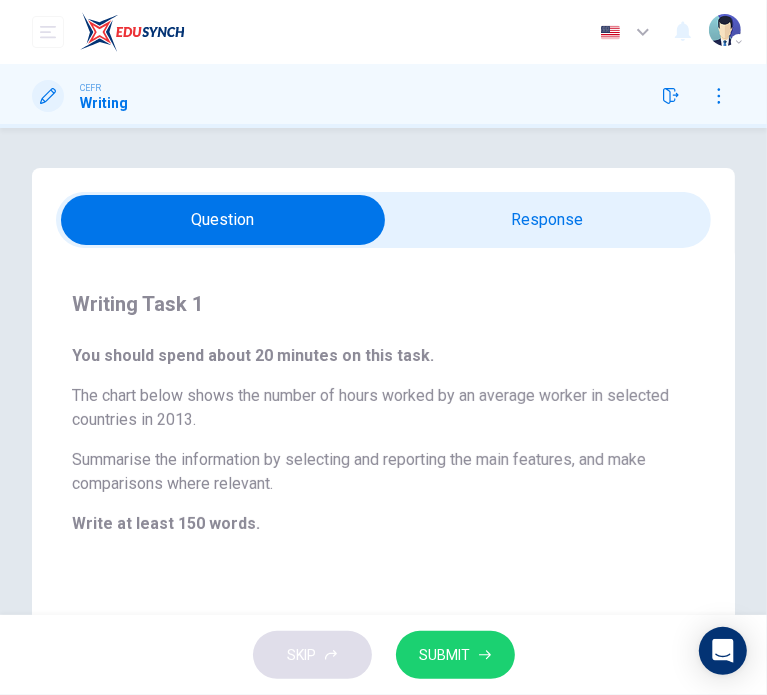 click at bounding box center (223, 220) 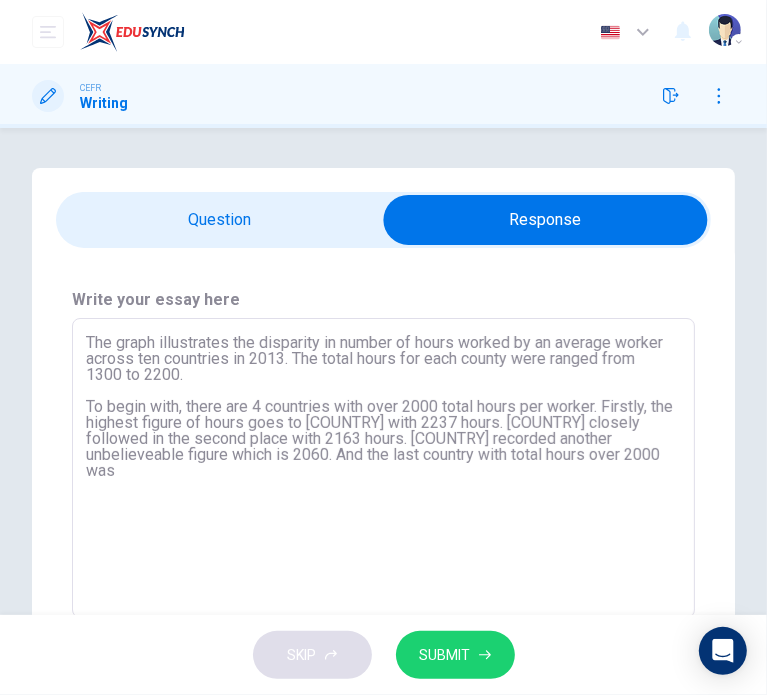 click on "The graph illustrates the disparity in number of hours worked by an average worker across ten countries in 2013. The total hours for each county were ranged from 1300 to 2200.
To begin with, there are 4 countries with over 2000 total hours per worker. Firstly, the highest figure of hours goes to [COUNTRY] with 2237 hours. [COUNTRY] closely followed in the second place with 2163 hours. [COUNTRY] recorded another unbelieveable figure which is 2060. And the last country with total hours over 2000 was" at bounding box center (383, 468) 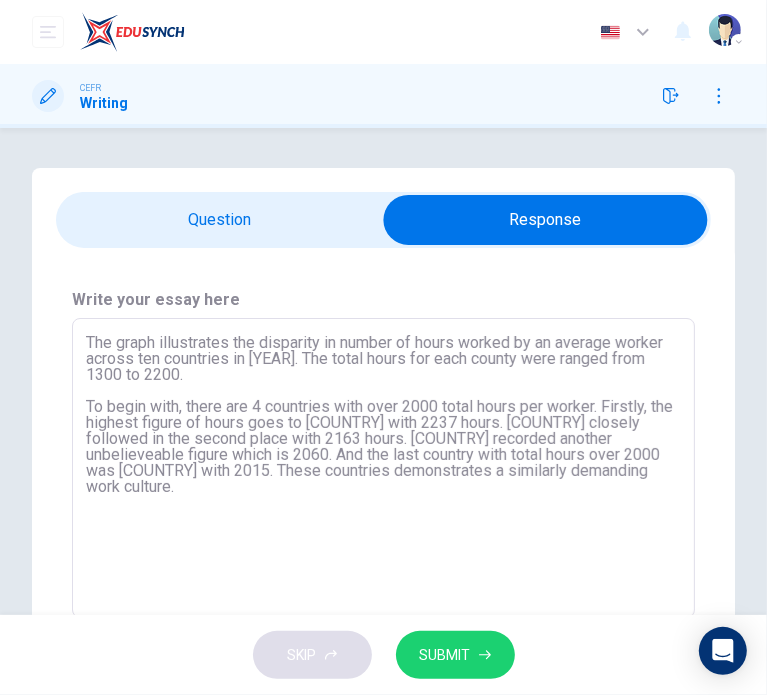 click on "The graph illustrates the disparity in number of hours worked by an average worker across ten countries in [YEAR]. The total hours for each county were ranged from 1300 to 2200.
To begin with, there are 4 countries with over 2000 total hours per worker. Firstly, the highest figure of hours goes to [COUNTRY] with 2237 hours. [COUNTRY] closely followed in the second place with 2163 hours. [COUNTRY] recorded another unbelieveable figure which is 2060. And the last country with total hours over 2000 was [COUNTRY] with 2015. These countries demonstrates a similarly demanding work culture." at bounding box center (383, 468) 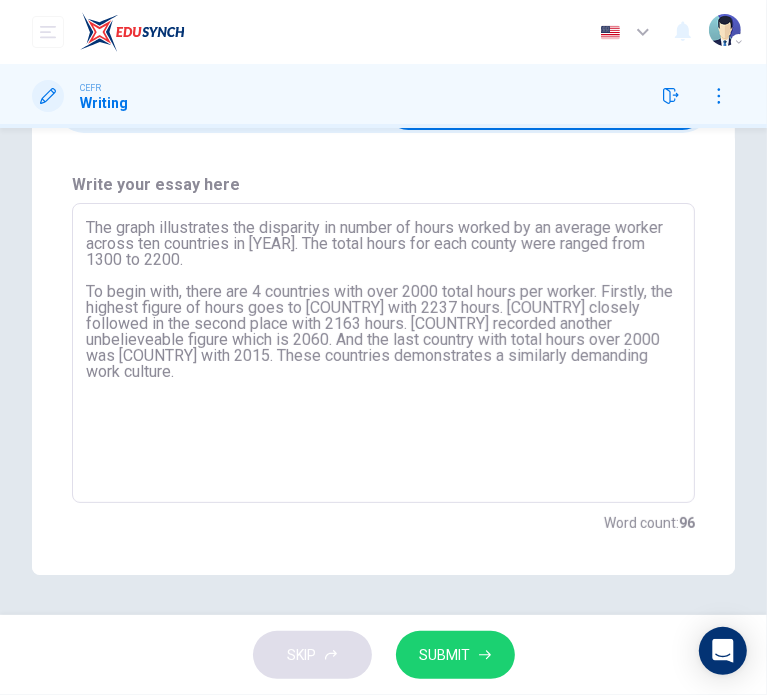 click on "The graph illustrates the disparity in number of hours worked by an average worker across ten countries in [YEAR]. The total hours for each county were ranged from 1300 to 2200.
To begin with, there are 4 countries with over 2000 total hours per worker. Firstly, the highest figure of hours goes to [COUNTRY] with 2237 hours. [COUNTRY] closely followed in the second place with 2163 hours. [COUNTRY] recorded another unbelieveable figure which is 2060. And the last country with total hours over 2000 was [COUNTRY] with 2015. These countries demonstrates a similarly demanding work culture." at bounding box center [383, 353] 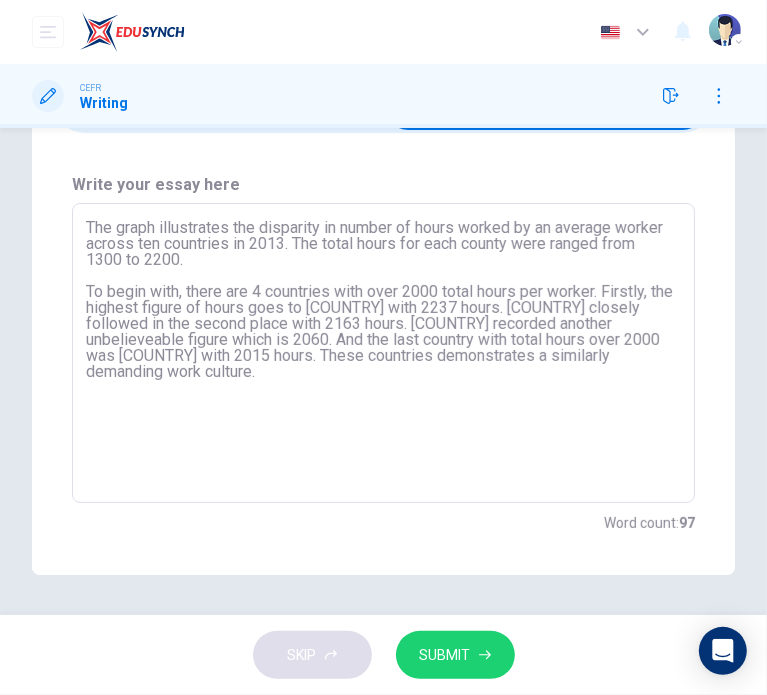 click on "The graph illustrates the disparity in number of hours worked by an average worker across ten countries in 2013. The total hours for each county were ranged from 1300 to 2200.
To begin with, there are 4 countries with over 2000 total hours per worker. Firstly, the highest figure of hours goes to [COUNTRY] with 2237 hours. [COUNTRY] closely followed in the second place with 2163 hours. [COUNTRY] recorded another unbelieveable figure which is 2060. And the last country with total hours over 2000 was [COUNTRY] with 2015 hours. These countries demonstrates a similarly demanding work culture." at bounding box center [383, 353] 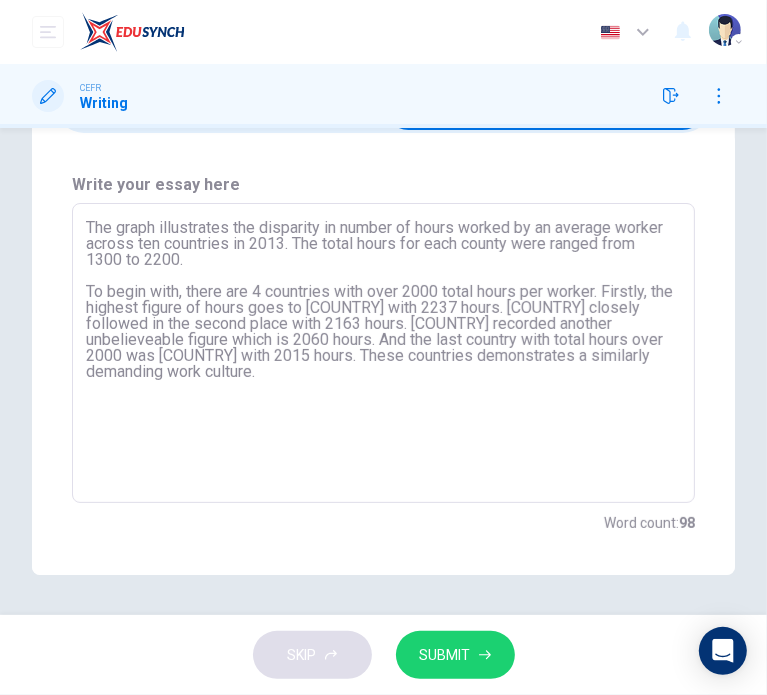 click on "The graph illustrates the disparity in number of hours worked by an average worker across ten countries in 2013. The total hours for each county were ranged from 1300 to 2200.
To begin with, there are 4 countries with over 2000 total hours per worker. Firstly, the highest figure of hours goes to [COUNTRY] with 2237 hours. [COUNTRY] closely followed in the second place with 2163 hours. [COUNTRY] recorded another unbelieveable figure which is 2060 hours. And the last country with total hours over 2000 was [COUNTRY] with 2015 hours. These countries demonstrates a similarly demanding work culture." at bounding box center [383, 353] 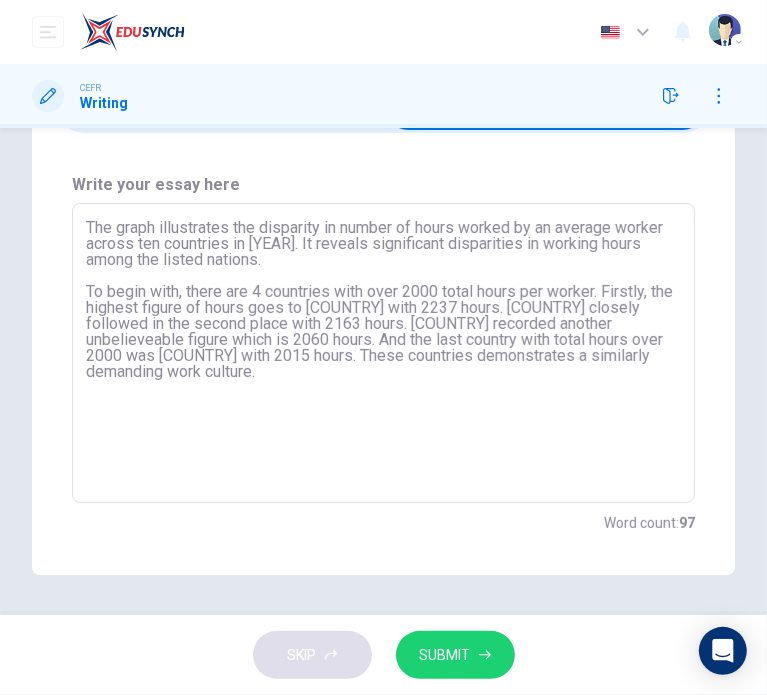 click on "The graph illustrates the disparity in number of hours worked by an average worker across ten countries in [YEAR]. It reveals significant disparities in working hours among the listed nations.
To begin with, there are 4 countries with over 2000 total hours per worker. Firstly, the highest figure of hours goes to [COUNTRY] with 2237 hours. [COUNTRY] closely followed in the second place with 2163 hours. [COUNTRY] recorded another unbelieveable figure which is 2060 hours. And the last country with total hours over 2000 was [COUNTRY] with 2015 hours. These countries demonstrates a similarly demanding work culture." at bounding box center (383, 353) 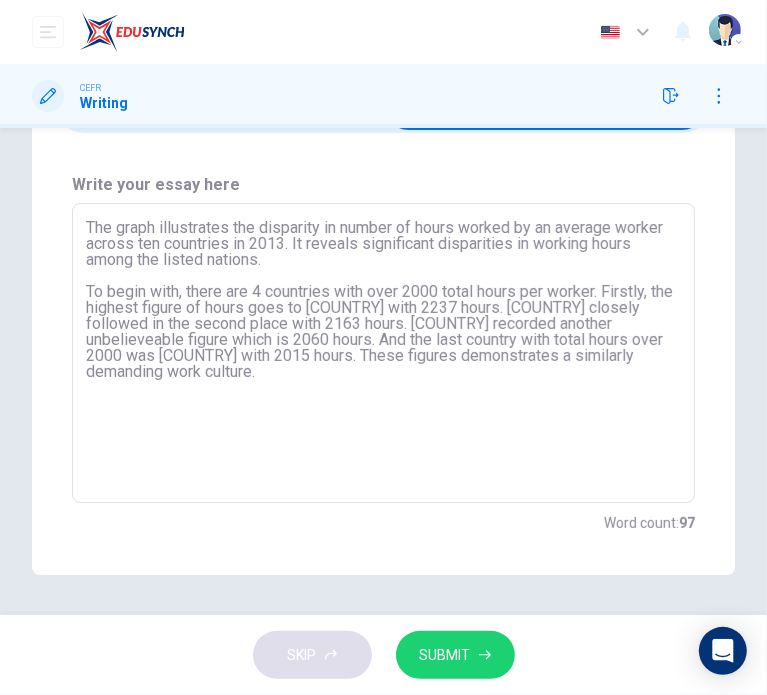 drag, startPoint x: 521, startPoint y: 358, endPoint x: 515, endPoint y: 380, distance: 22.803509 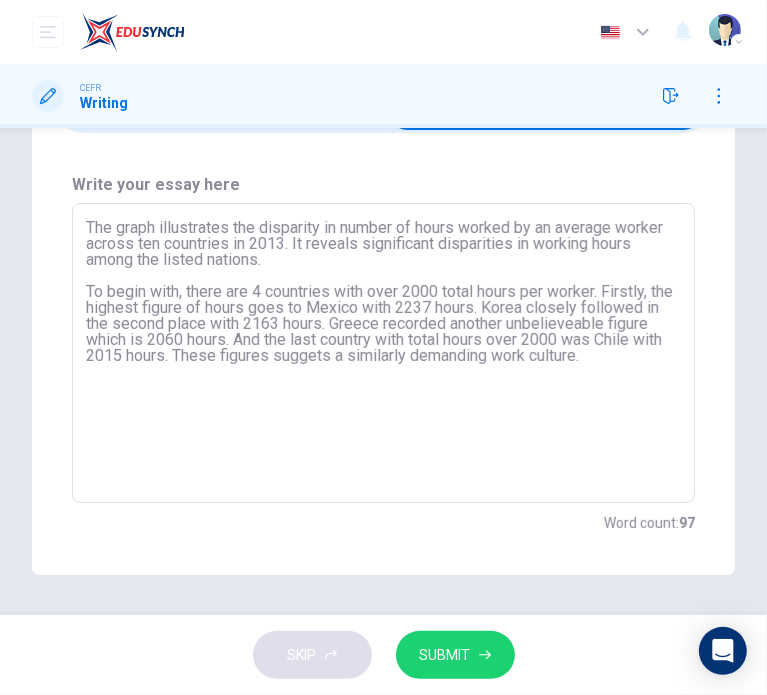 click on "The graph illustrates the disparity in number of hours worked by an average worker across ten countries in 2013. It reveals significant disparities in working hours among the listed nations.
To begin with, there are 4 countries with over 2000 total hours per worker. Firstly, the highest figure of hours goes to Mexico with 2237 hours. Korea closely followed in the second place with 2163 hours. Greece recorded another unbelieveable figure which is 2060 hours. And the last country with total hours over 2000 was Chile with 2015 hours. These figures suggets a similarly demanding work culture." at bounding box center (383, 353) 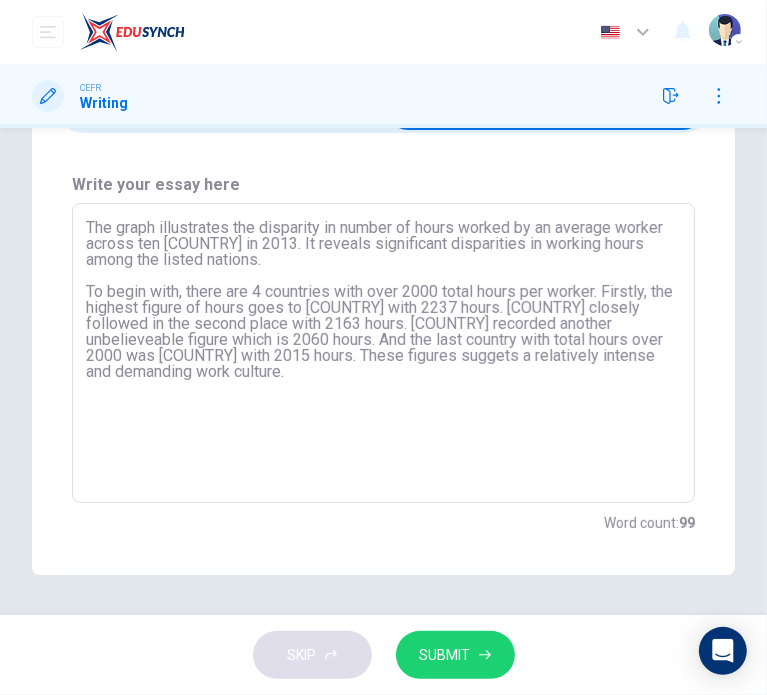 click on "The graph illustrates the disparity in number of hours worked by an average worker across ten [COUNTRY] in 2013. It reveals significant disparities in working hours among the listed nations.
To begin with, there are 4 countries with over 2000 total hours per worker. Firstly, the highest figure of hours goes to [COUNTRY] with 2237 hours. [COUNTRY] closely followed in the second place with 2163 hours. [COUNTRY] recorded another unbelieveable figure which is 2060 hours. And the last country with total hours over 2000 was [COUNTRY] with 2015 hours. These figures suggets a relatively intense and demanding work culture." at bounding box center [383, 353] 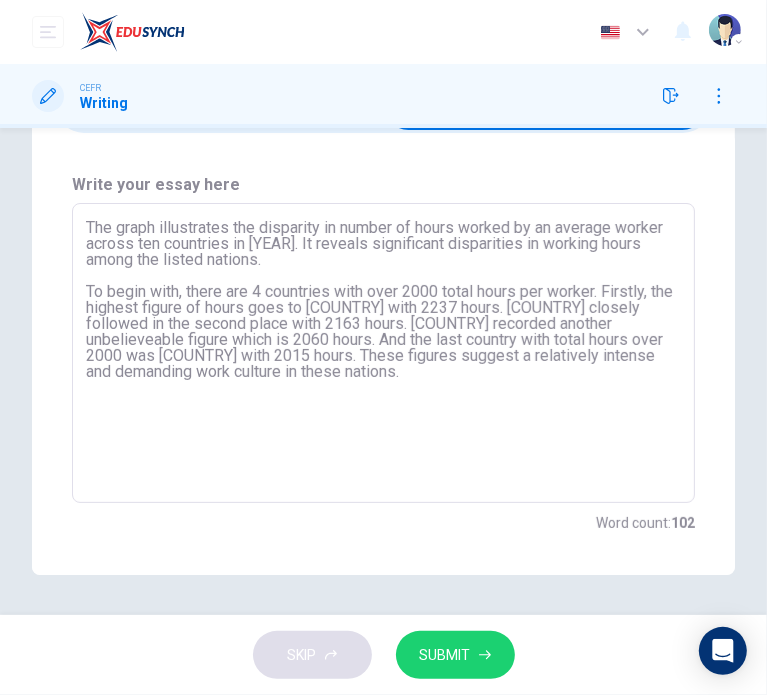 click on "The graph illustrates the disparity in number of hours worked by an average worker across ten countries in [YEAR]. It reveals significant disparities in working hours among the listed nations.
To begin with, there are 4 countries with over 2000 total hours per worker. Firstly, the highest figure of hours goes to [COUNTRY] with 2237 hours. [COUNTRY] closely followed in the second place with 2163 hours. [COUNTRY] recorded another unbelieveable figure which is 2060 hours. And the last country with total hours over 2000 was [COUNTRY] with 2015 hours. These figures suggest a relatively intense and demanding work culture in these nations." at bounding box center [383, 353] 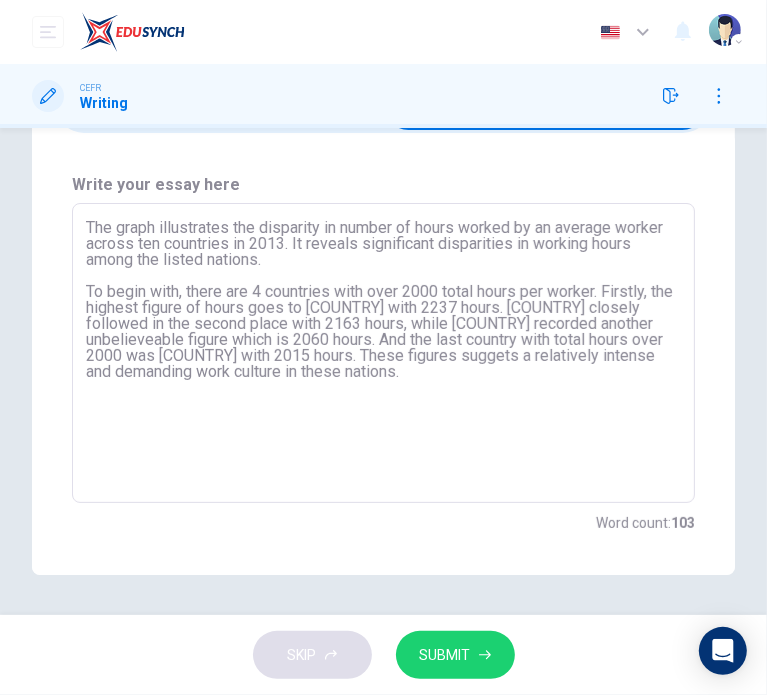 drag, startPoint x: 505, startPoint y: 325, endPoint x: 288, endPoint y: 343, distance: 217.74527 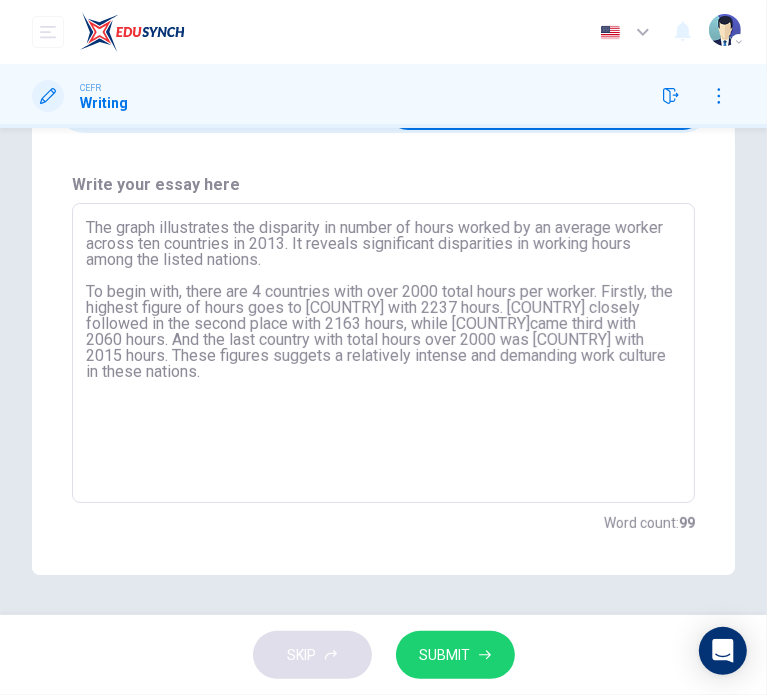 click on "The graph illustrates the disparity in number of hours worked by an average worker across ten countries in 2013. It reveals significant disparities in working hours among the listed nations.
To begin with, there are 4 countries with over 2000 total hours per worker. Firstly, the highest figure of hours goes to [COUNTRY] with 2237 hours. [COUNTRY] closely followed in the second place with 2163 hours, while [COUNTRY]came third with 2060 hours. And the last country with total hours over 2000 was [COUNTRY] with 2015 hours. These figures suggets a relatively intense and demanding work culture in these nations." at bounding box center (383, 353) 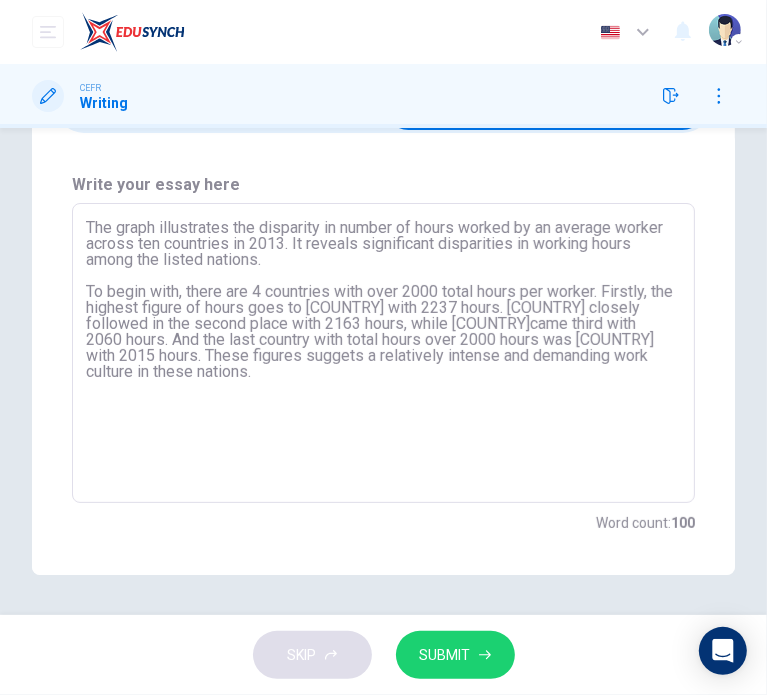 click on "The graph illustrates the disparity in number of hours worked by an average worker across ten countries in 2013. It reveals significant disparities in working hours among the listed nations.
To begin with, there are 4 countries with over 2000 total hours per worker. Firstly, the highest figure of hours goes to [COUNTRY] with 2237 hours. [COUNTRY] closely followed in the second place with 2163 hours, while [COUNTRY]came third with 2060 hours. And the last country with total hours over 2000 hours was [COUNTRY] with 2015 hours. These figures suggets a relatively intense and demanding work culture in these nations." at bounding box center (383, 353) 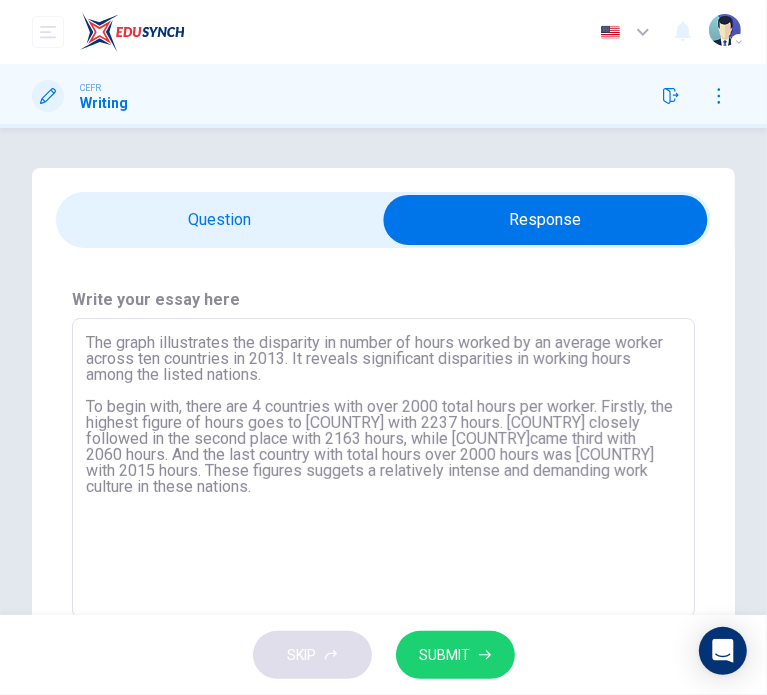 type on "The graph illustrates the disparity in number of hours worked by an average worker across ten countries in 2013. It reveals significant disparities in working hours among the listed nations.
To begin with, there are 4 countries with over 2000 total hours per worker. Firstly, the highest figure of hours goes to [COUNTRY] with 2237 hours. [COUNTRY] closely followed in the second place with 2163 hours, while [COUNTRY]came third with 2060 hours. And the last country with total hours over 2000 hours was [COUNTRY] with 2015 hours. These figures suggets a relatively intense and demanding work culture in these nations." 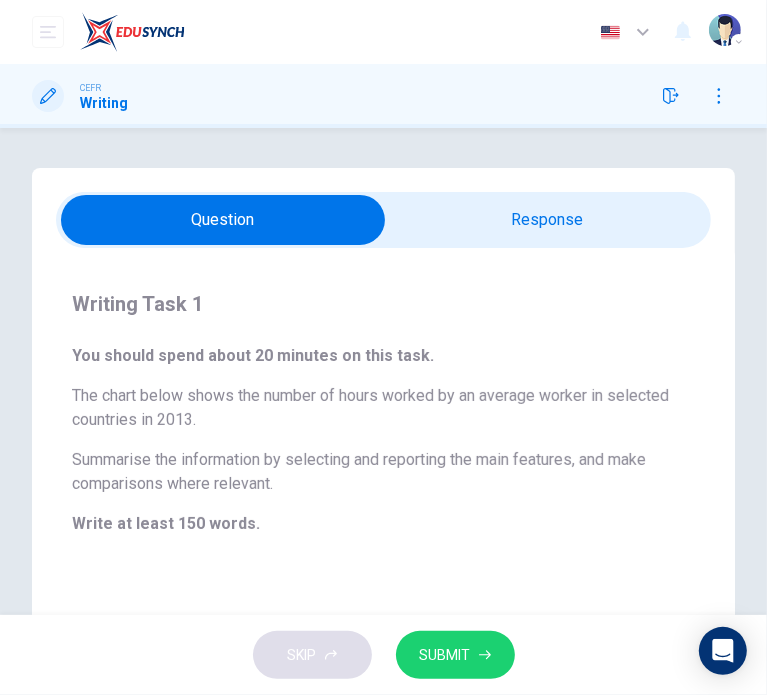 click at bounding box center (223, 220) 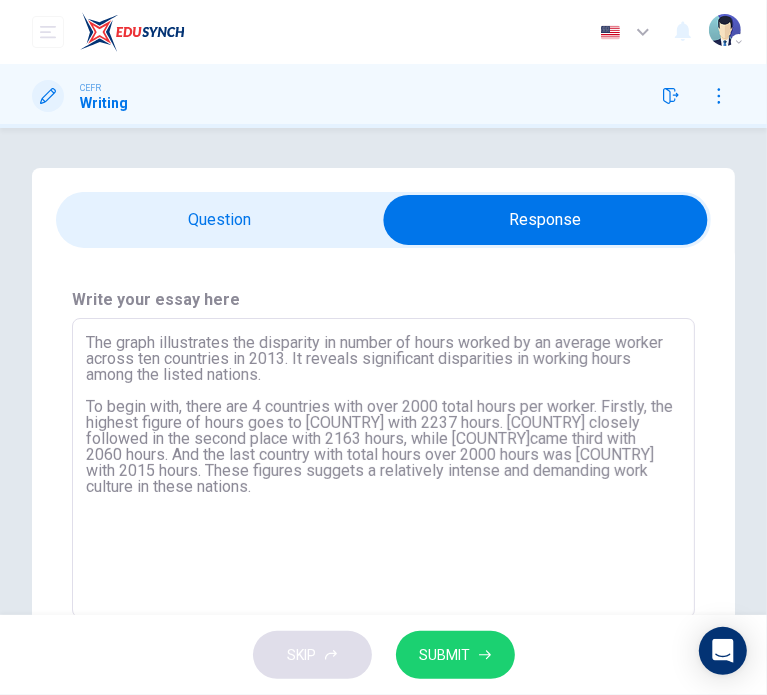 click on "The graph illustrates the disparity in number of hours worked by an average worker across ten countries in 2013. It reveals significant disparities in working hours among the listed nations.
To begin with, there are 4 countries with over 2000 total hours per worker. Firstly, the highest figure of hours goes to [COUNTRY] with 2237 hours. [COUNTRY] closely followed in the second place with 2163 hours, while [COUNTRY]came third with 2060 hours. And the last country with total hours over 2000 hours was [COUNTRY] with 2015 hours. These figures suggets a relatively intense and demanding work culture in these nations." at bounding box center (383, 468) 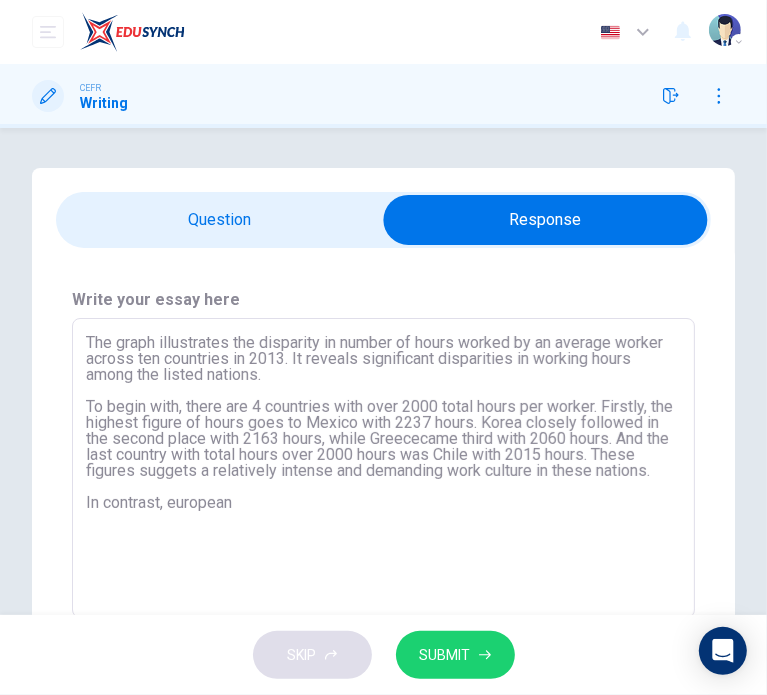 click on "The graph illustrates the disparity in number of hours worked by an average worker across ten countries in 2013. It reveals significant disparities in working hours among the listed nations.
To begin with, there are 4 countries with over 2000 total hours per worker. Firstly, the highest figure of hours goes to Mexico with 2237 hours. Korea closely followed in the second place with 2163 hours, while Greececame third with 2060 hours. And the last country with total hours over 2000 hours was Chile with 2015 hours. These figures suggets a relatively intense and demanding work culture in these nations.
In contrast, european" at bounding box center [383, 468] 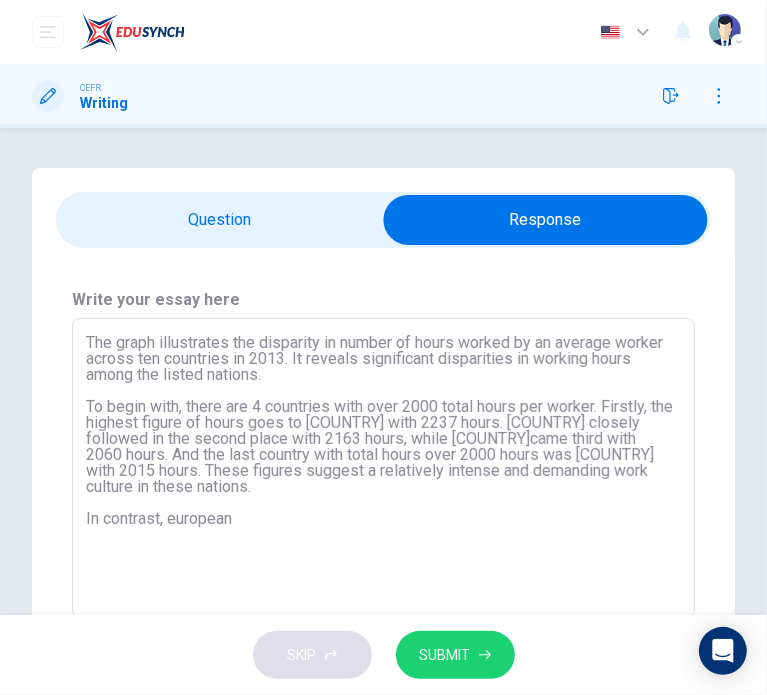 click on "The graph illustrates the disparity in number of hours worked by an average worker across ten countries in 2013. It reveals significant disparities in working hours among the listed nations.
To begin with, there are 4 countries with over 2000 total hours per worker. Firstly, the highest figure of hours goes to [COUNTRY] with 2237 hours. [COUNTRY] closely followed in the second place with 2163 hours, while [COUNTRY]came third with 2060 hours. And the last country with total hours over 2000 hours was [COUNTRY] with 2015 hours. These figures suggest a relatively intense and demanding work culture in these nations.
In contrast, european" at bounding box center (383, 468) 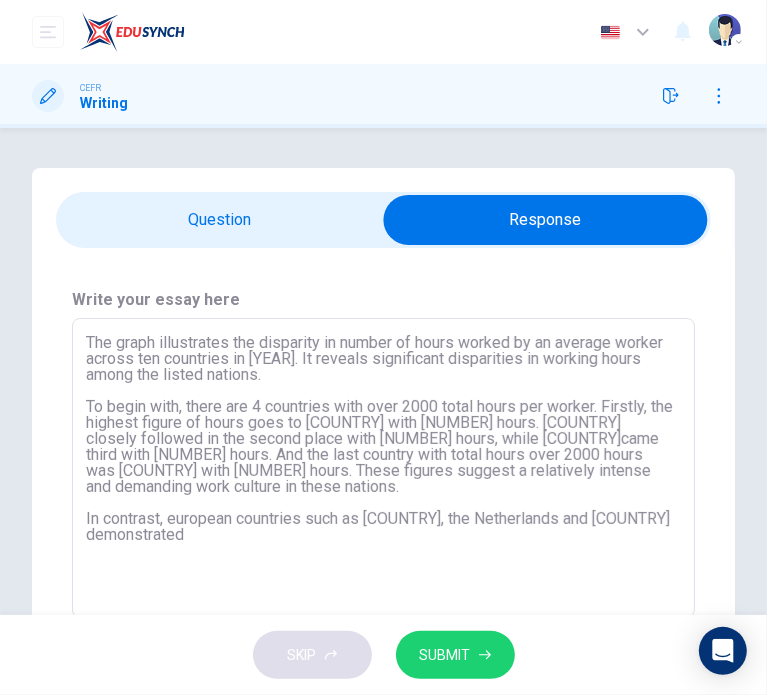 click on "The graph illustrates the disparity in number of hours worked by an average worker across ten countries in [YEAR]. It reveals significant disparities in working hours among the listed nations.
To begin with, there are 4 countries with over 2000 total hours per worker. Firstly, the highest figure of hours goes to [COUNTRY] with [NUMBER] hours. [COUNTRY] closely followed in the second place with [NUMBER] hours, while [COUNTRY]came third with [NUMBER] hours. And the last country with total hours over 2000 hours was [COUNTRY] with [NUMBER] hours. These figures suggest a relatively intense and demanding work culture in these nations.
In contrast, european countries such as [COUNTRY], the Netherlands and [COUNTRY] demonstrated" at bounding box center [383, 468] 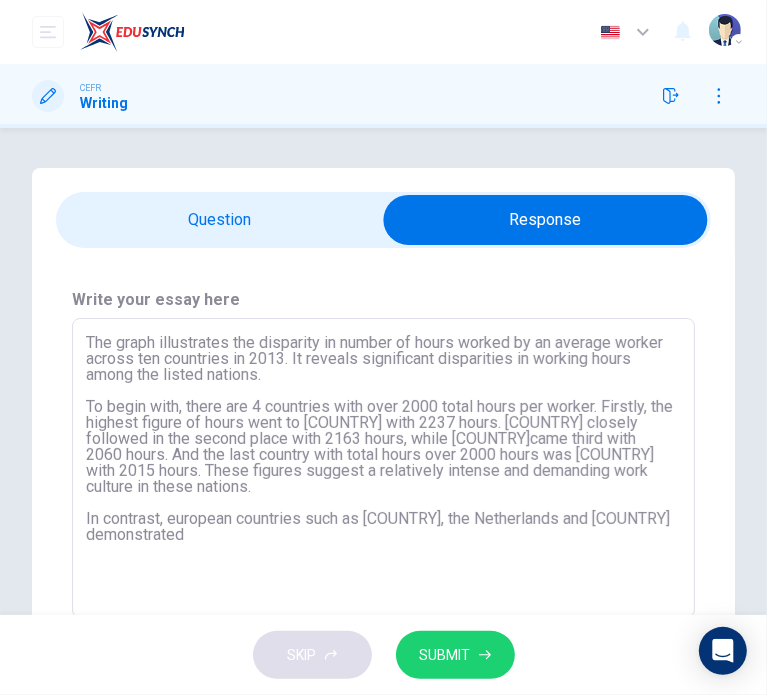 click on "The graph illustrates the disparity in number of hours worked by an average worker across ten countries in 2013. It reveals significant disparities in working hours among the listed nations.
To begin with, there are 4 countries with over 2000 total hours per worker. Firstly, the highest figure of hours went to [COUNTRY] with 2237 hours. [COUNTRY] closely followed in the second place with 2163 hours, while [COUNTRY]came third with 2060 hours. And the last country with total hours over 2000 hours was [COUNTRY] with 2015 hours. These figures suggest a relatively intense and demanding work culture in these nations.
In contrast, european countries such as [COUNTRY], the Netherlands and [COUNTRY] demonstrated" at bounding box center [383, 468] 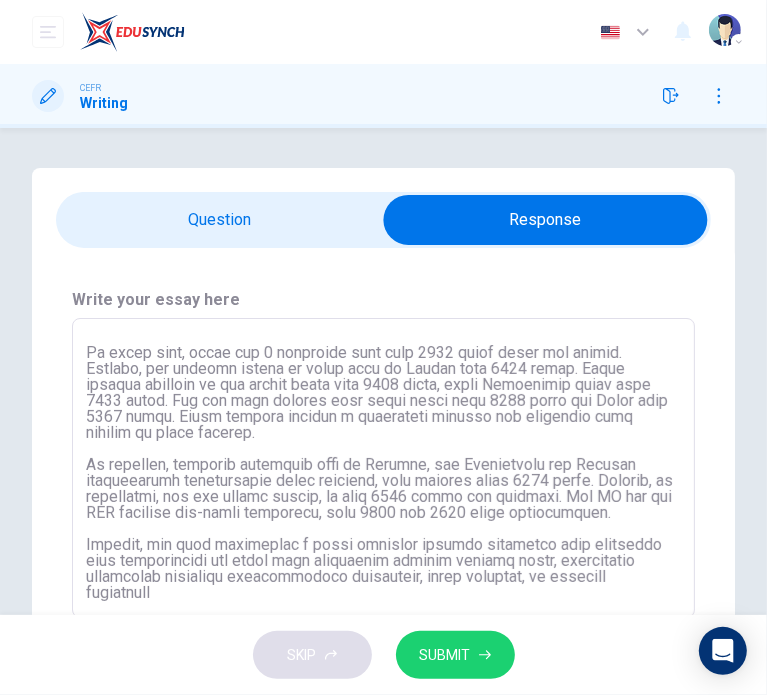 scroll, scrollTop: 71, scrollLeft: 0, axis: vertical 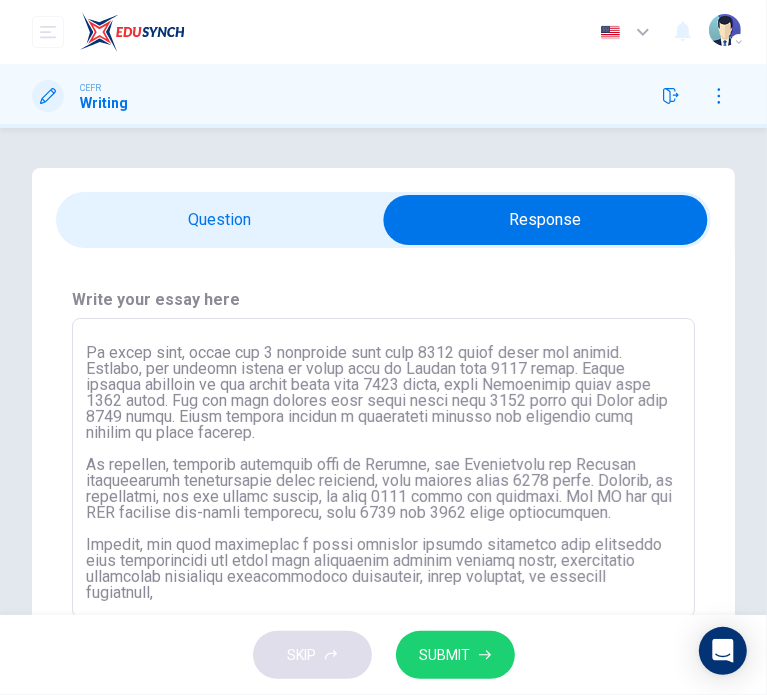 click at bounding box center (383, 468) 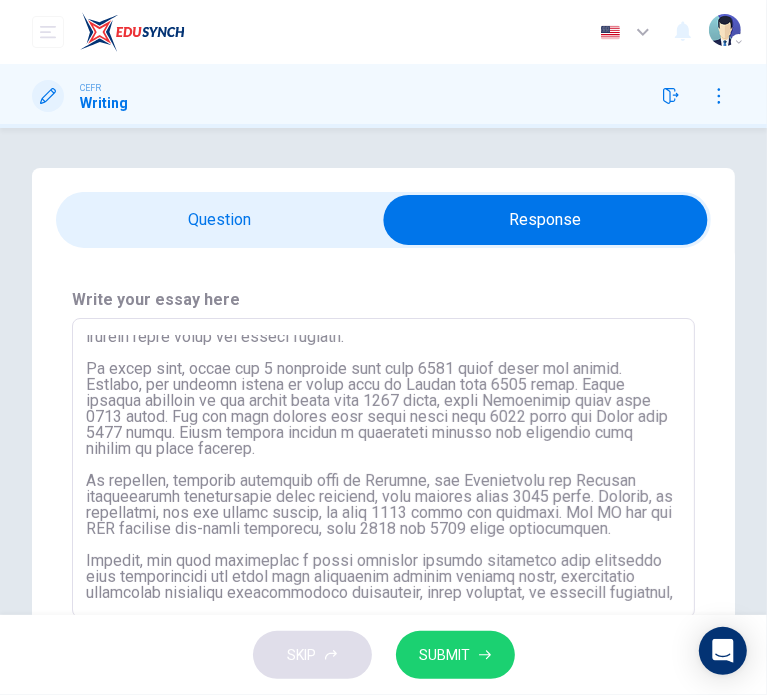 scroll, scrollTop: 71, scrollLeft: 0, axis: vertical 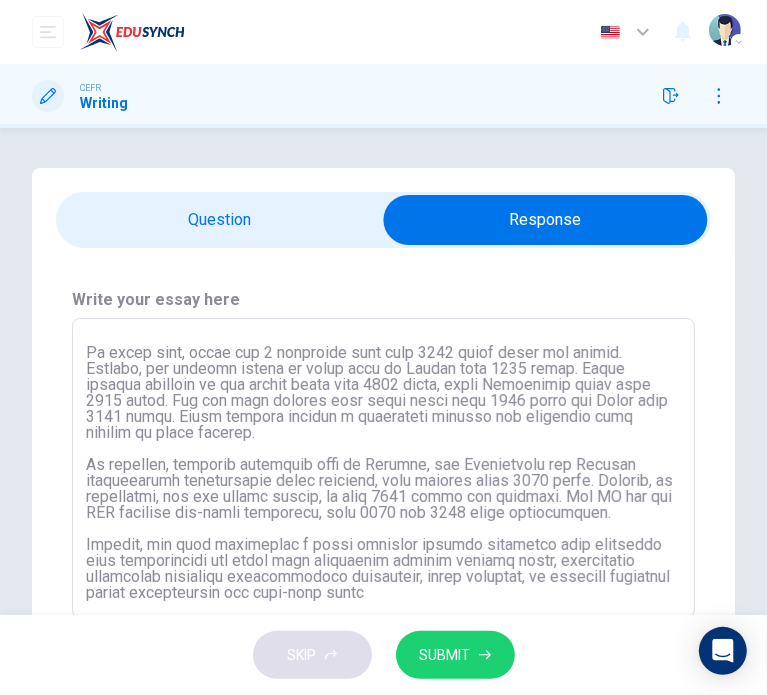 type on "The graph illustrates the disparity in number of hours worked by an average worker across ten countries in 2013. It reveals significant disparities in working hours among the listed nations.
To begin with, there are 4 countries with over 2000 total hours per worker. Firstly, the highest figure of hours went to [COUNTRY] with 2237 hours. [COUNTRY] closely followed in the second place with 2163 hours, while [COUNTRY]came third with 2060 hours. And the last country with total hours over 2000 hours was [COUNTRY] with 2015 hours. These figures suggest a relatively intense and demanding work culture in these nations.
In contrast, european countries such as [COUNTRY], the Netherlands and [STATE] demonstrated considerably lower averages, each falling below 1500 hours. [COUNTRY], in particular, had the lowest number, at just 1363 hours per employee. The UK and the USA occupied mid-range positions, with 1647 and 1788 hours respectively.
Overall, the data highlights a stark contrast between countries with demanding work environment..." 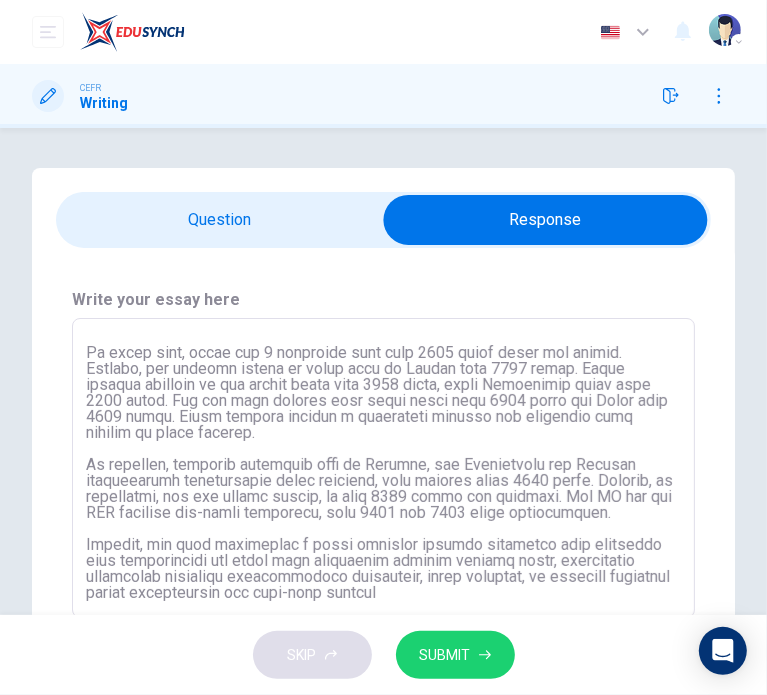 scroll, scrollTop: 84, scrollLeft: 0, axis: vertical 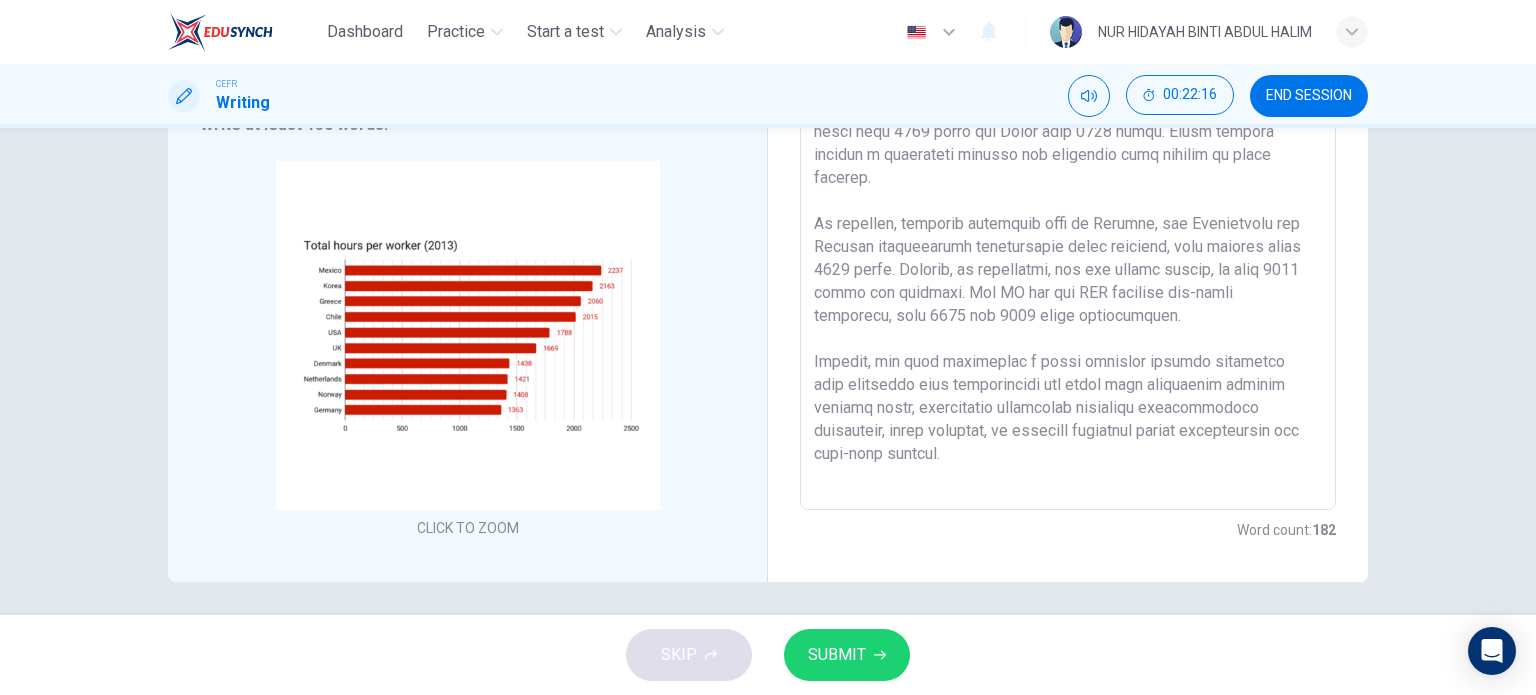 click at bounding box center (1068, 215) 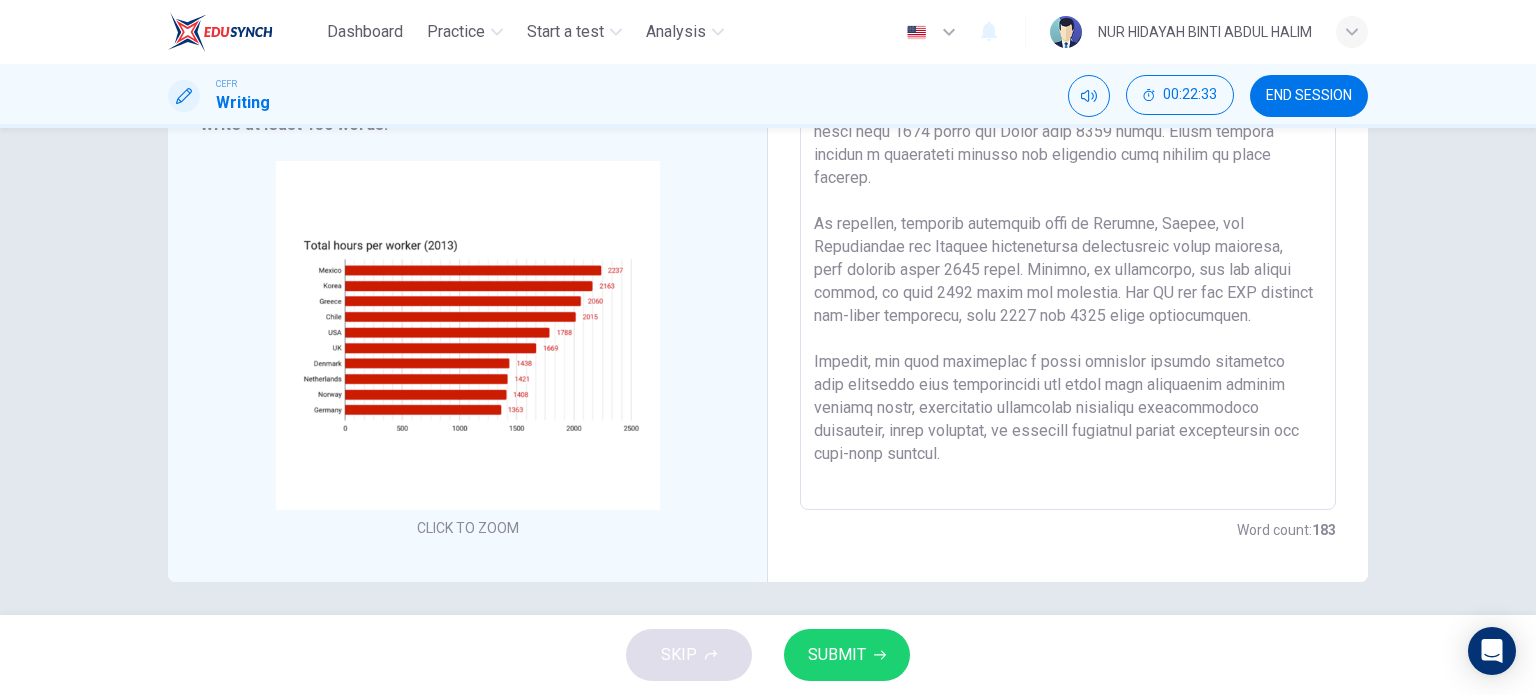 click at bounding box center (1068, 215) 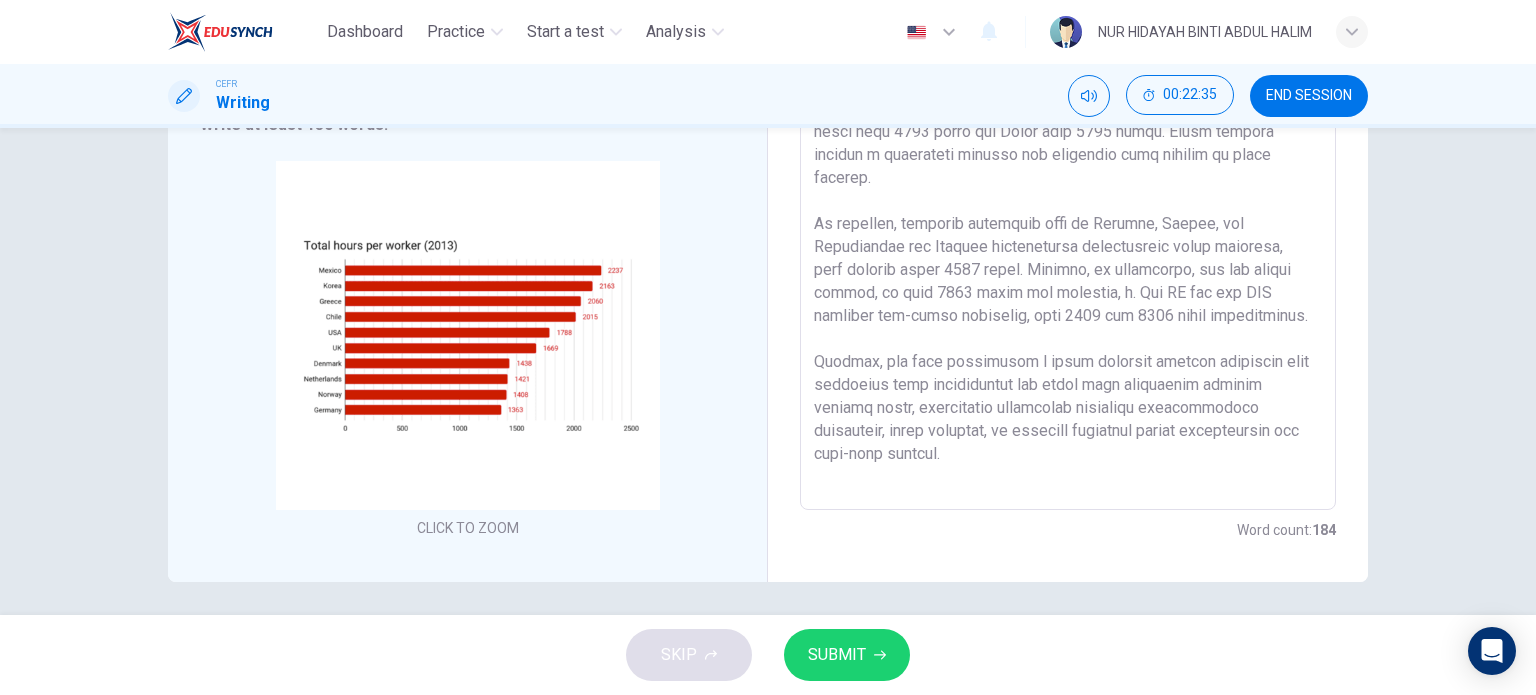 type on "The graph illustrates the disparity in number of hours worked by an average worker across ten [COUNTRY] in 2013. It reveals significant disparities in working hours among the listed nations.
To begin with, there are 4 countries with over 2000 total hours per worker. Firstly, the highest figure of hours went to [COUNTRY] with 2237 hours. [COUNTRY] closely followed in the second place with 2163 hours, while [COUNTRY]came third with 2060 hours. And the last country with total hours over 2000 hours was [COUNTRY] with 2015 hours. These figures suggest a relatively intense and demanding work culture in these nations.
In contrast, european countries such as [COUNTRY], [COUNTRY] and [COUNTRY] demonstrated considerably lower averages, each falling below 1500 hours. [COUNTRY], in particular, had the lowest number, at just 1363 hours per employee, wh. The [COUNTRY] and the [COUNTRY] occupied mid-range positions, with 1647 and 1788 hours respectively.
Overall, the data highlights a stark contrast between countries with demanding work..." 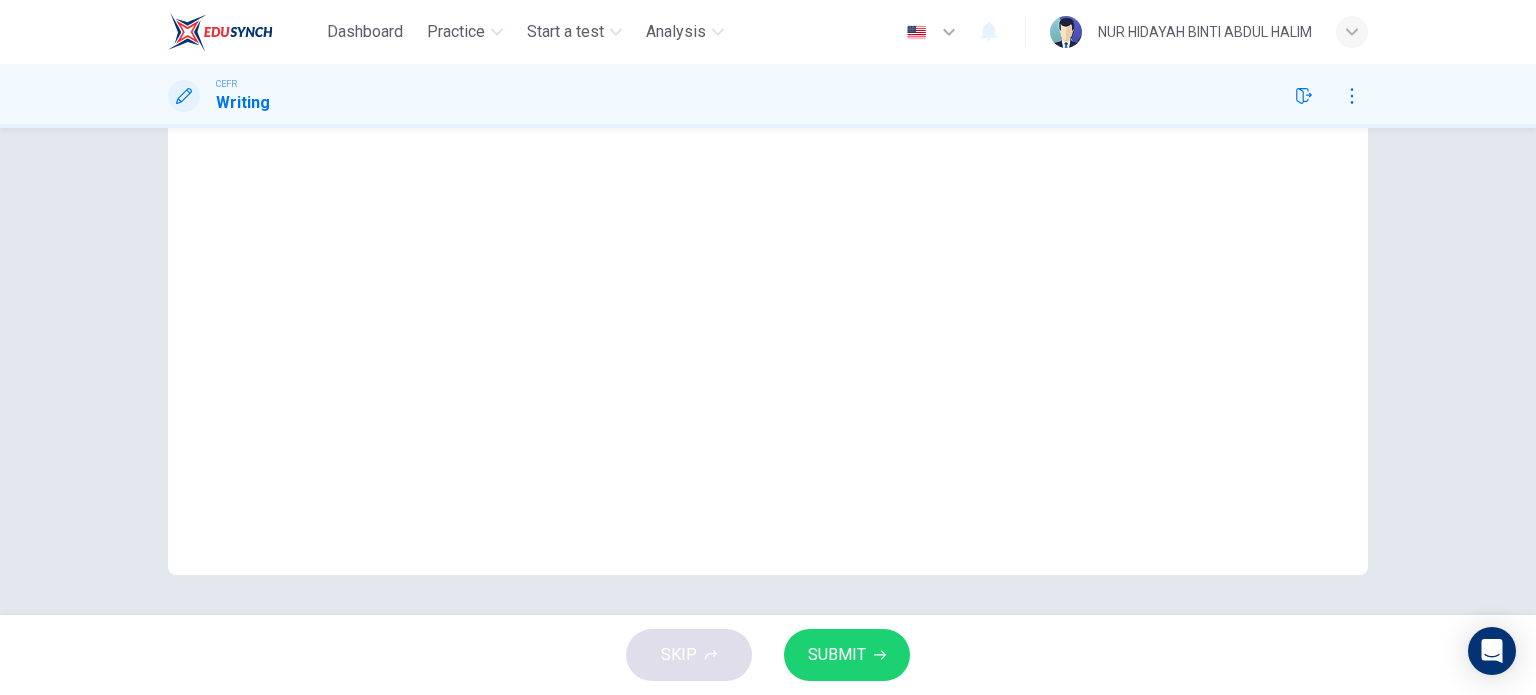 scroll, scrollTop: 115, scrollLeft: 0, axis: vertical 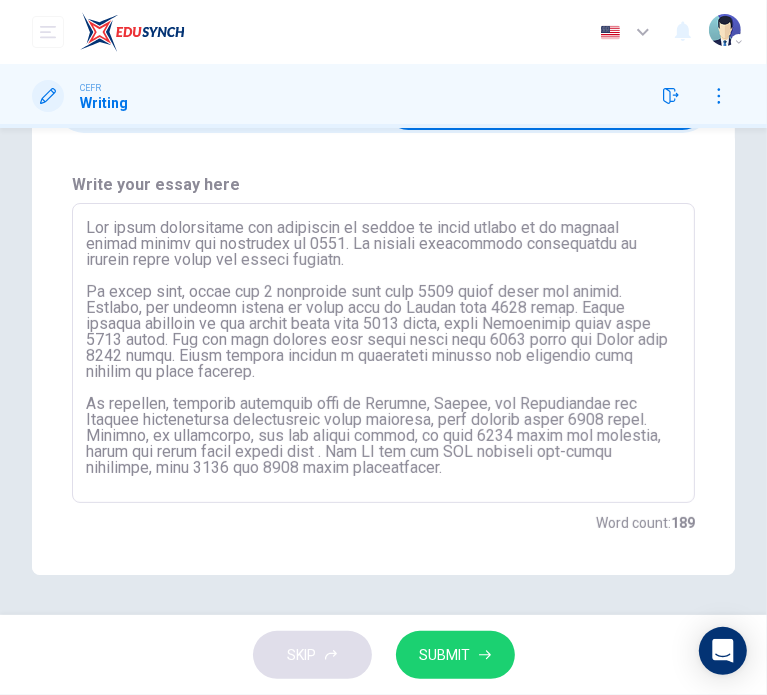 click at bounding box center [383, 353] 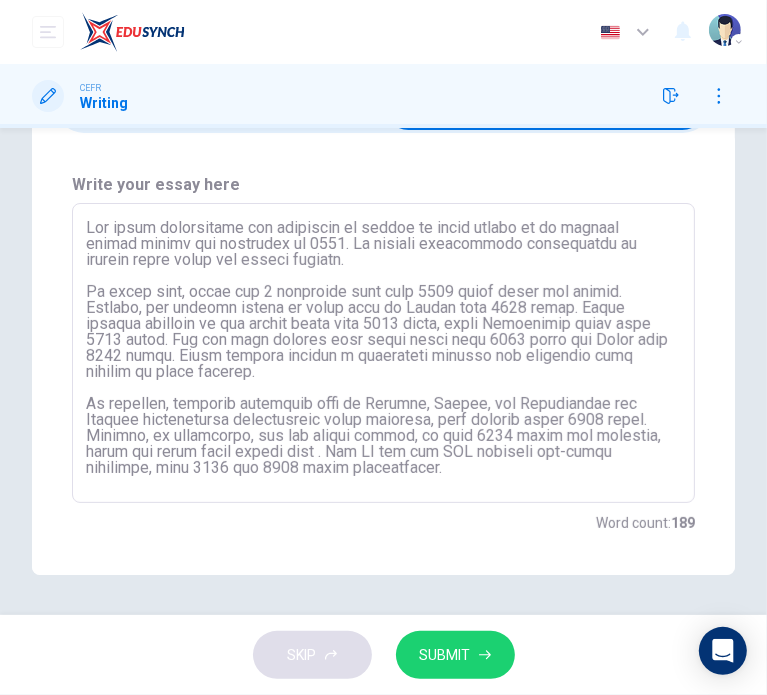 click at bounding box center [383, 353] 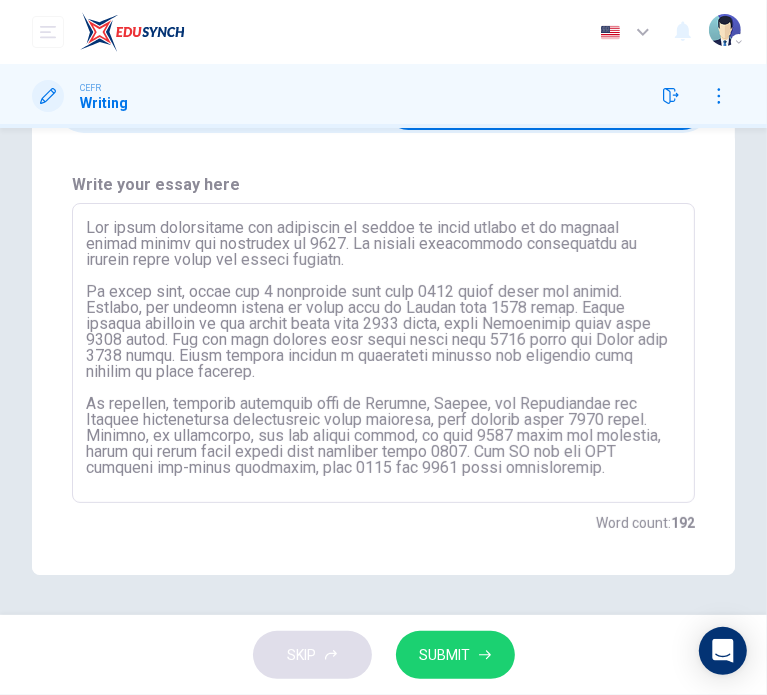 type on "The graph illustrates the disparity in number of hours worked by an average worker across ten [COUNTRY] in 2013. It reveals significant disparities in working hours among the listed nations.
To begin with, there are 4 countries with over 2000 total hours per worker. Firstly, the highest figure of hours went to [COUNTRY] with 2237 hours. [COUNTRY] closely followed in the second place with 2163 hours, while [COUNTRY]came third with 2060 hours. And the last country with total hours over 2000 hours was [COUNTRY] with 2015 hours. These figures suggest a relatively intense and demanding work culture in these nations.
In contrast, european countries such as [COUNTRY], Norway, the Netherlands and [COUNTRY] demonstrated considerably lower averages, each falling below 1500 hours. [COUNTRY], in particular, had the lowest number, at just 1363 hours per employee, while the other three nation just slightly above 1400. The UK and the USA occupied mid-range positions, with 1647 and 1788 hours respectively.
Overall, the data highlights a s..." 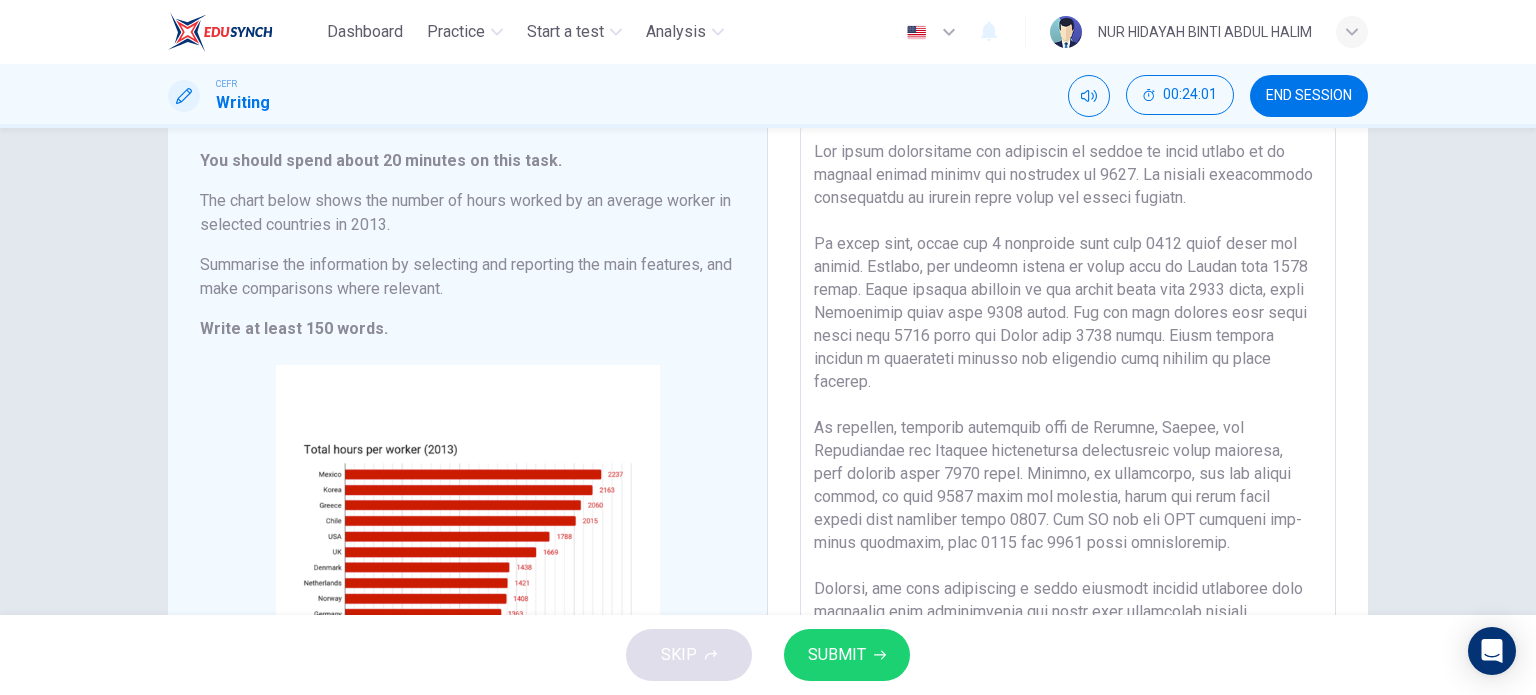 scroll, scrollTop: 16, scrollLeft: 0, axis: vertical 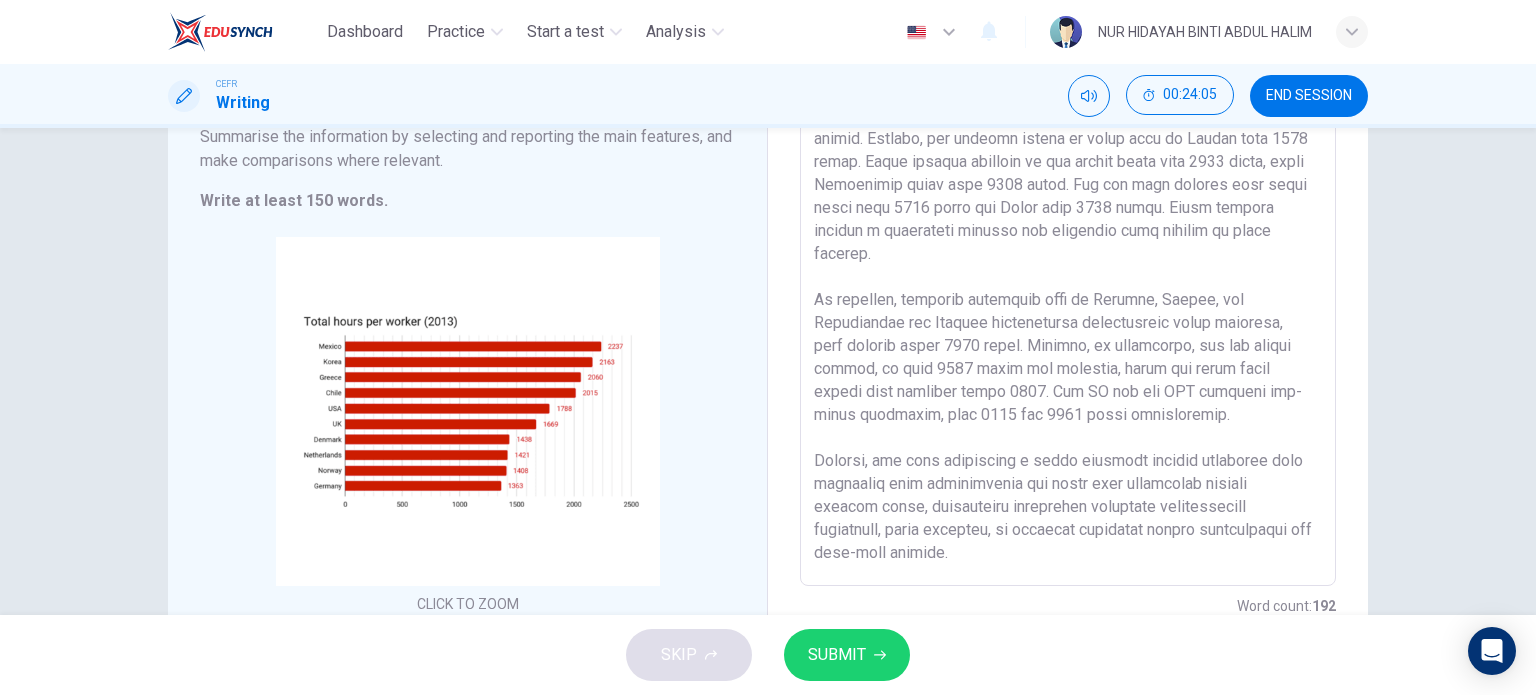 click at bounding box center (1068, 291) 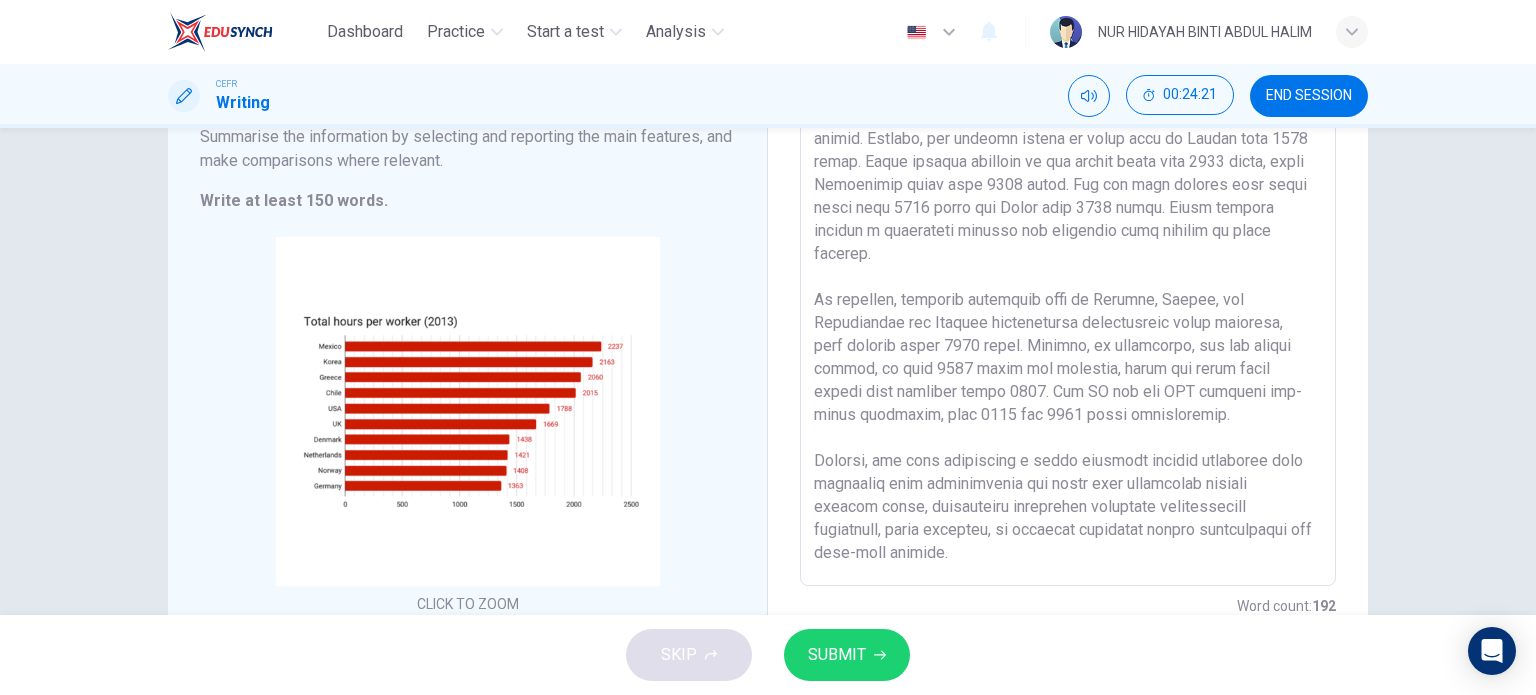 click at bounding box center [1068, 291] 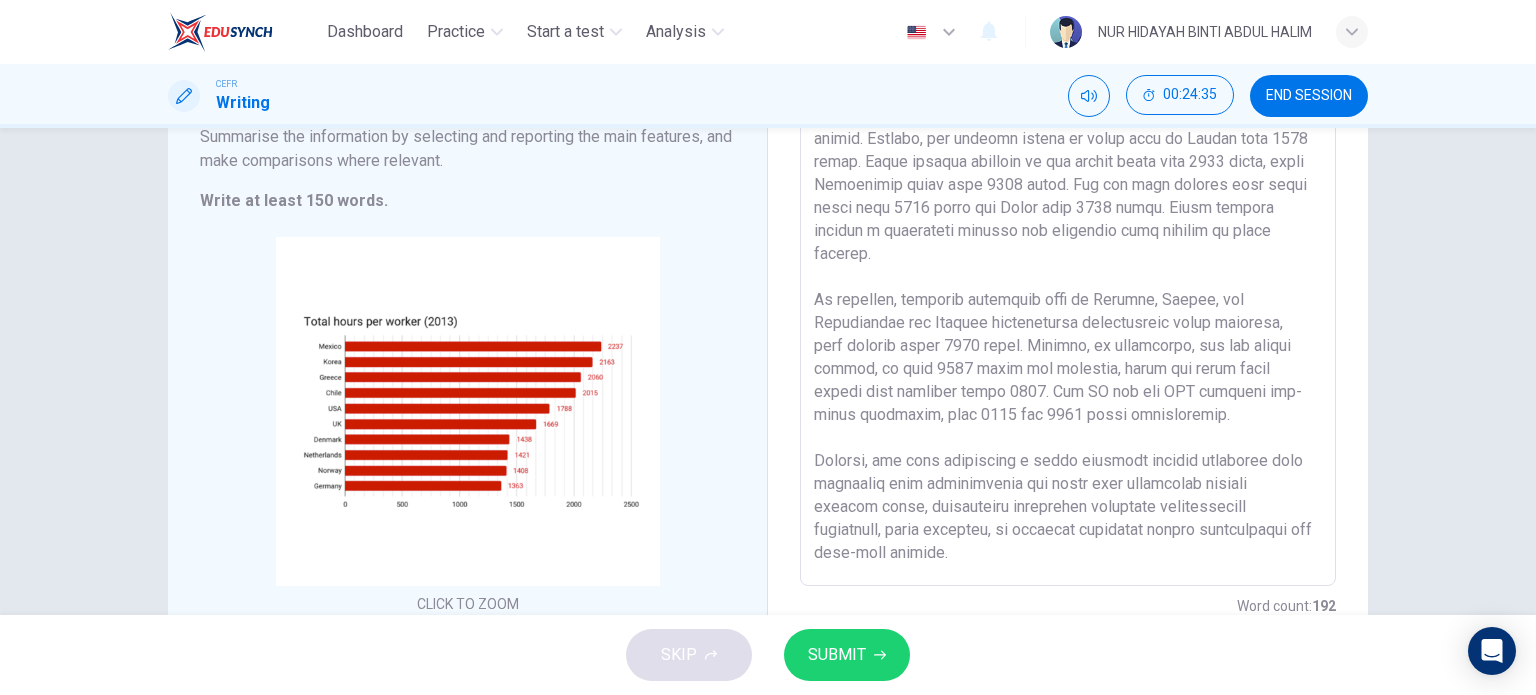 click at bounding box center [1068, 291] 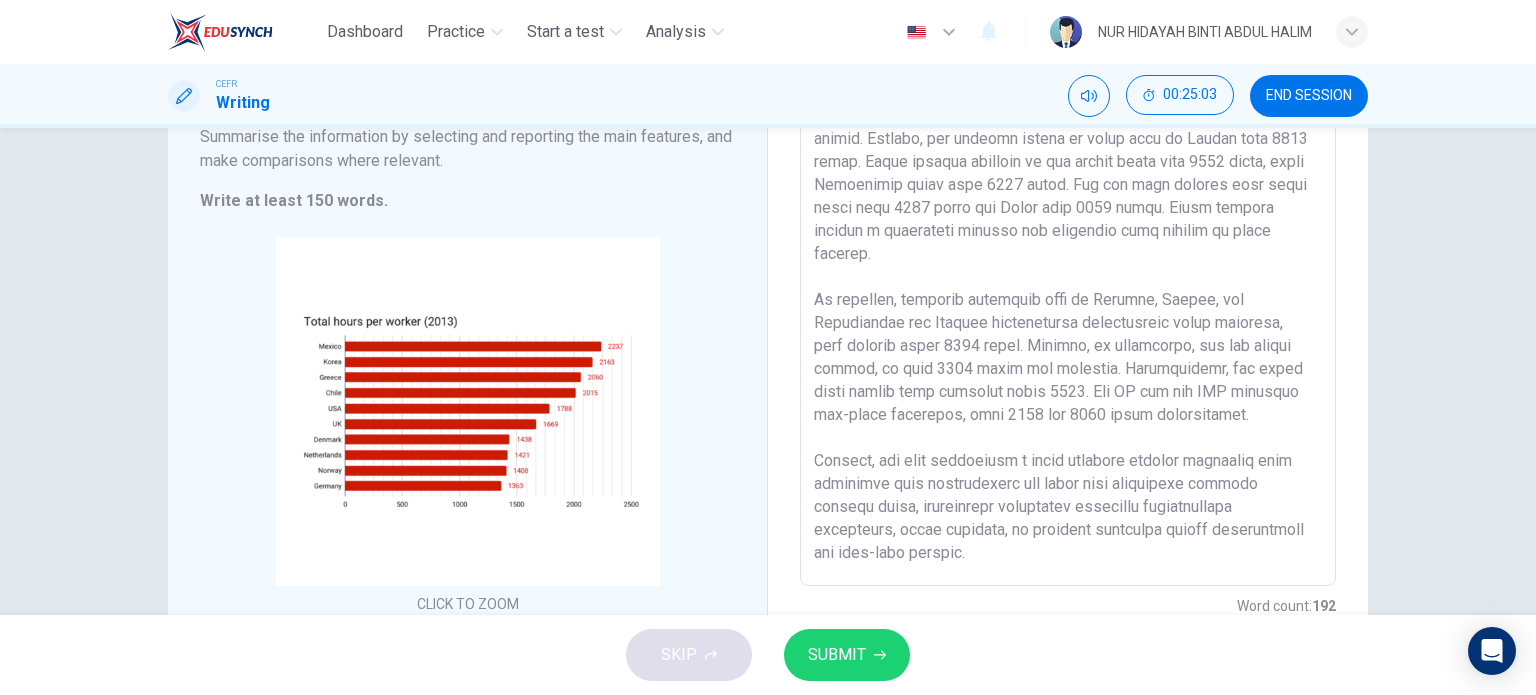 click at bounding box center [1068, 291] 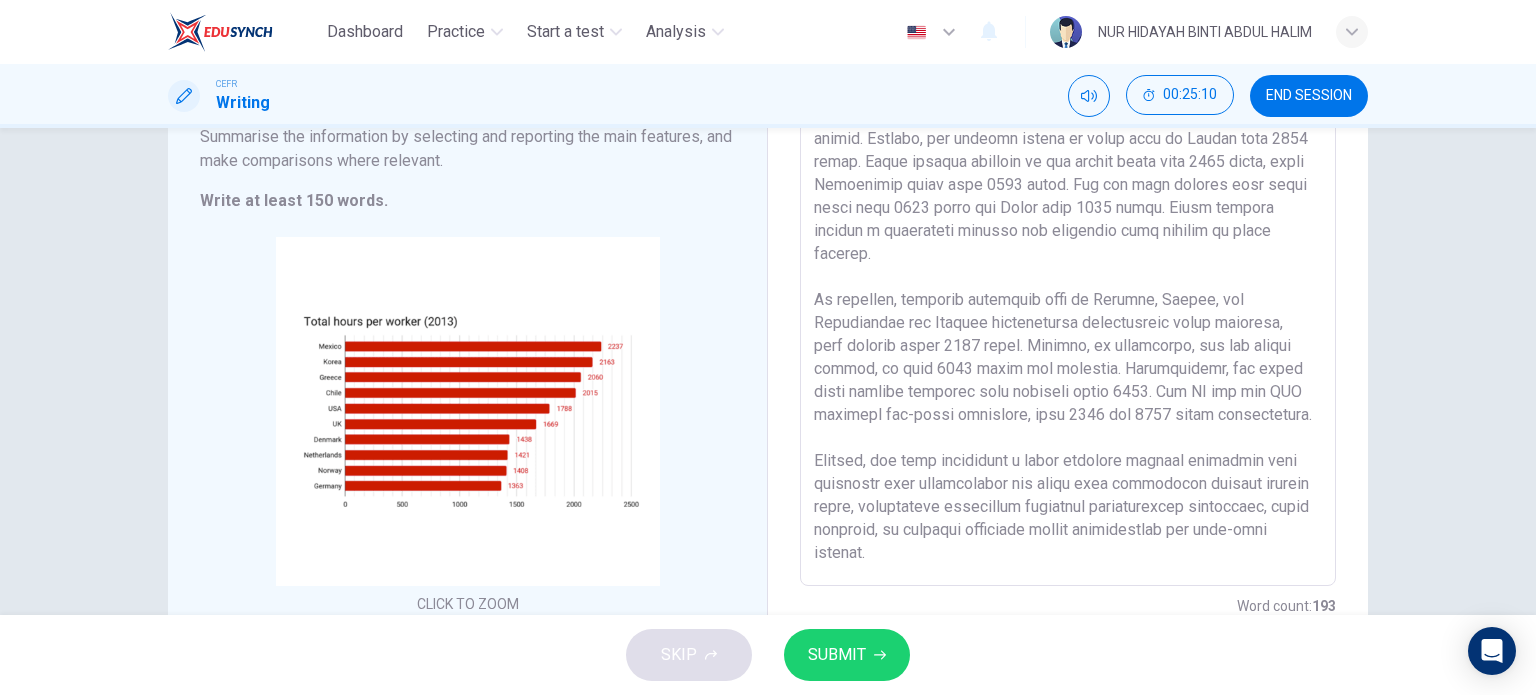 click at bounding box center [1068, 291] 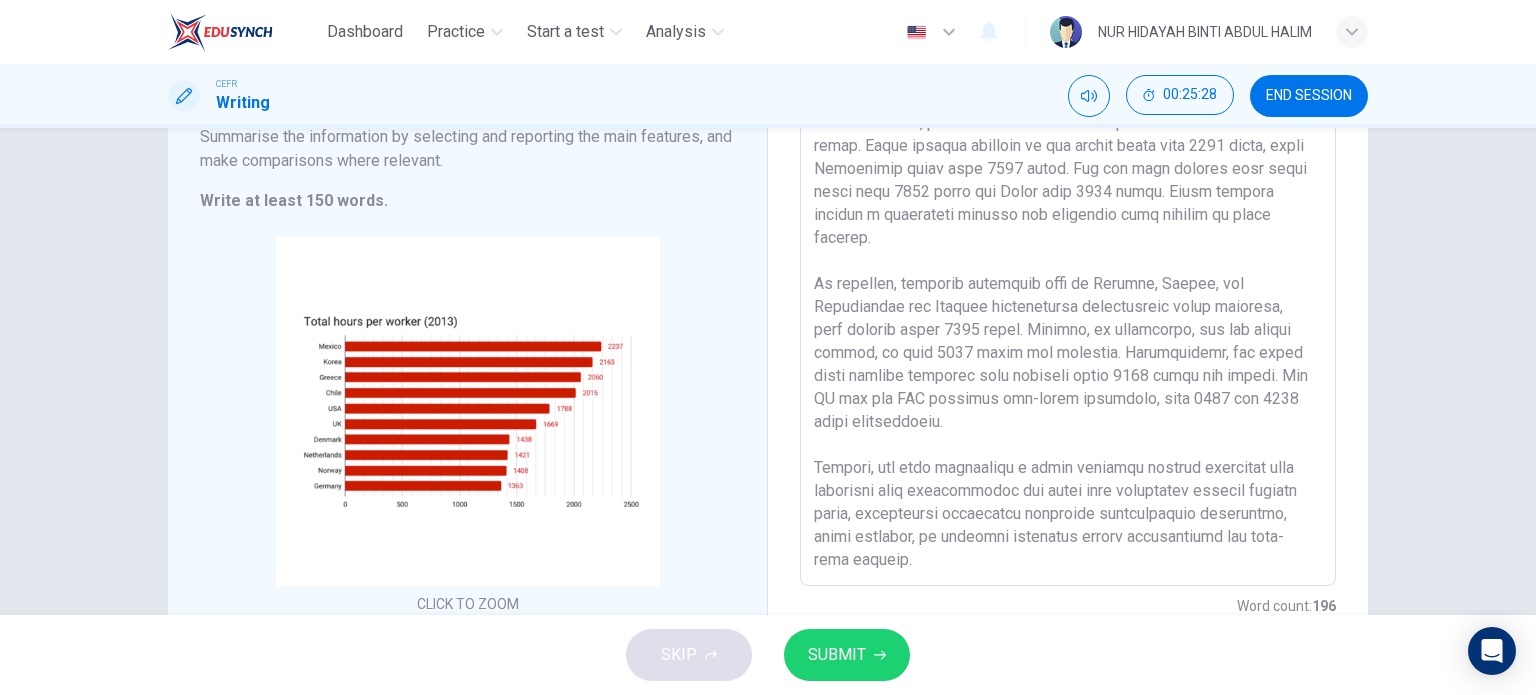 scroll, scrollTop: 0, scrollLeft: 0, axis: both 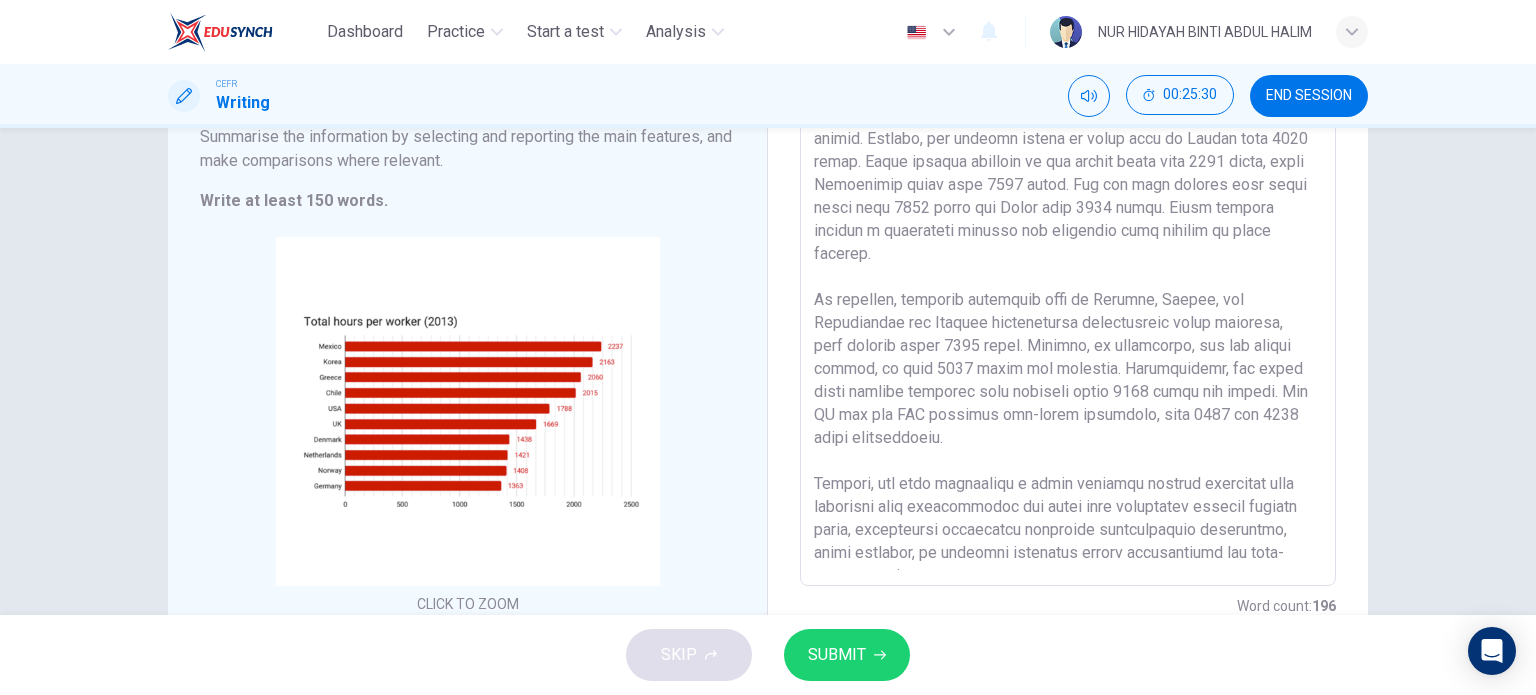 type on "The graph illustrates the disparity in number of hours worked by an average worker across ten countries in 2013. It reveals significant disparities in working hours among the listed nations.
To begin with, there are 4 countries with over 2000 total hours per worker. Firstly, the highest figure of hours went to [COUNTRY] with 2237 hours. [COUNTRY] closely followed in the second place with 2163 hours, while [COUNTRY]came third with 2060 hours. And the last country with total hours over 2000 hours was [COUNTRY] with 2015 hours. These figures suggest a relatively intense and demanding work culture in these nations.
In contrast, european countries such as [COUNTRY], [COUNTRY], the Netherlands and [COUNTRY] demonstrated considerably lower averages, each falling below 1500 hours. [COUNTRY], in particular, had the lowest number, at just 1363 hours per employee. Subsequently, the other three nations recorded just slightly above 1400 hours per worker. The UK and the USA occupied mid-range positions, with 1647 and 1788 hours respectively..." 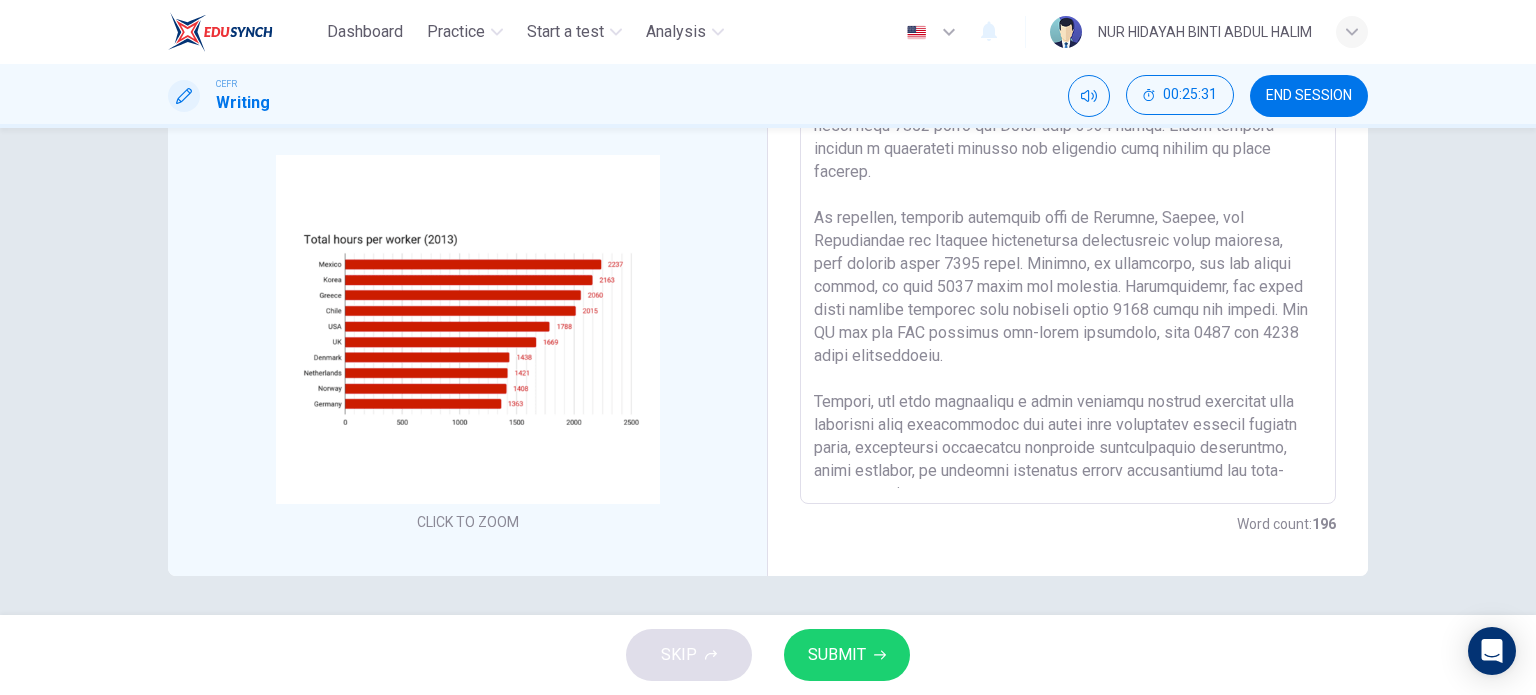 scroll, scrollTop: 0, scrollLeft: 0, axis: both 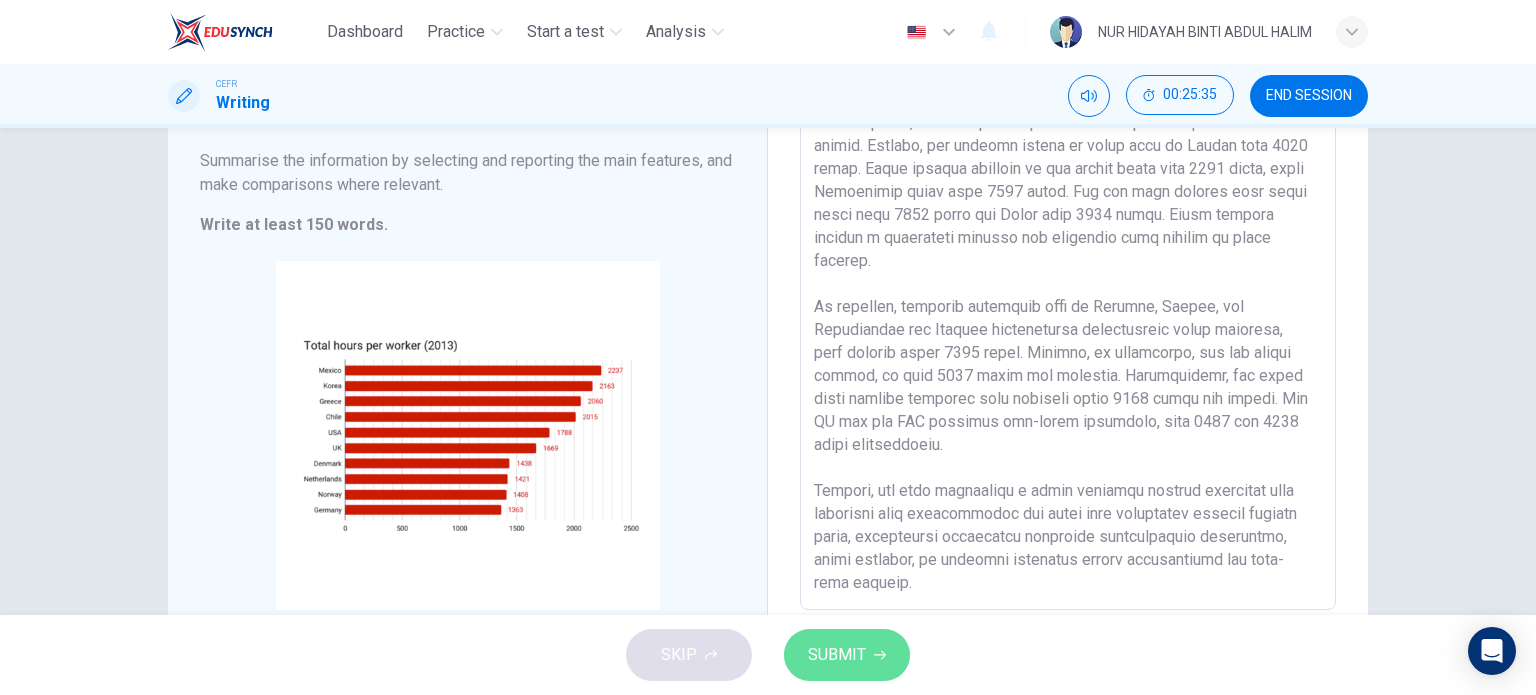 click on "SUBMIT" at bounding box center [837, 655] 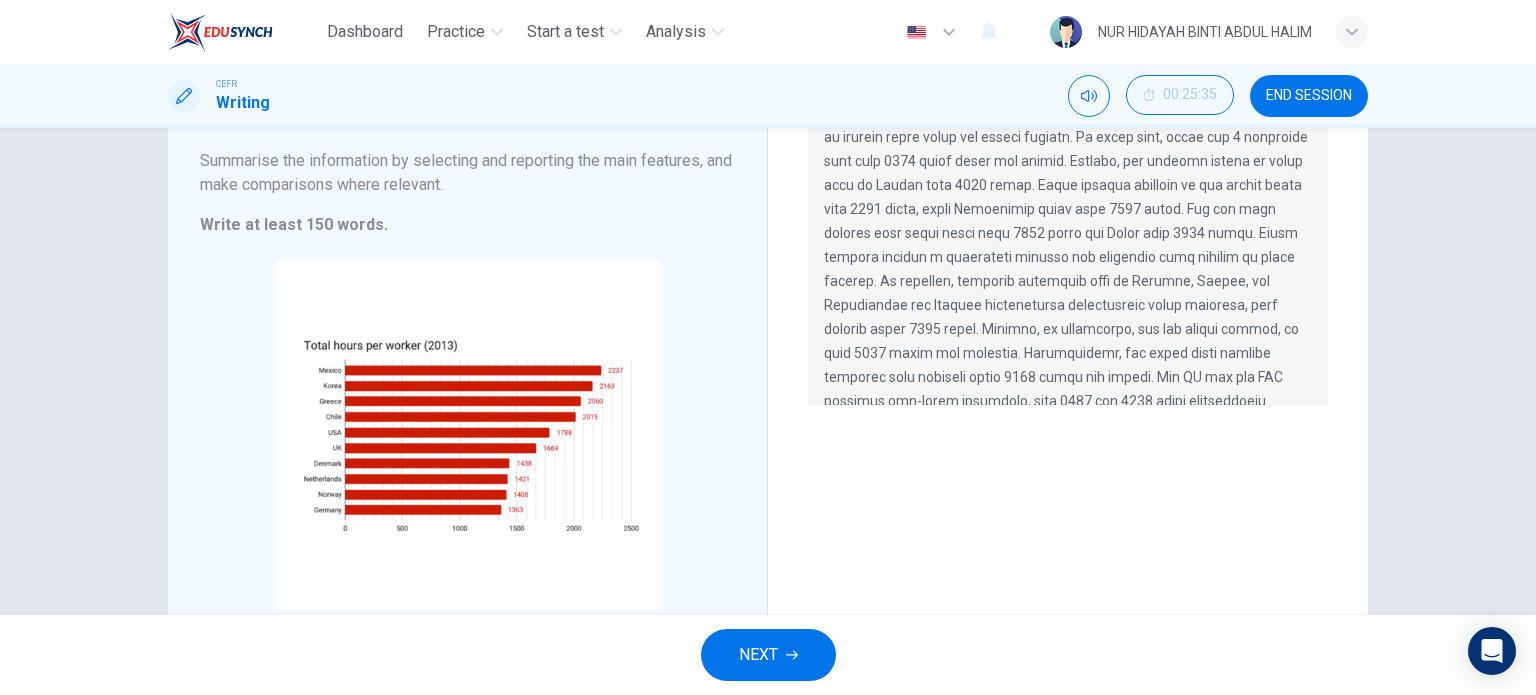 scroll, scrollTop: 0, scrollLeft: 0, axis: both 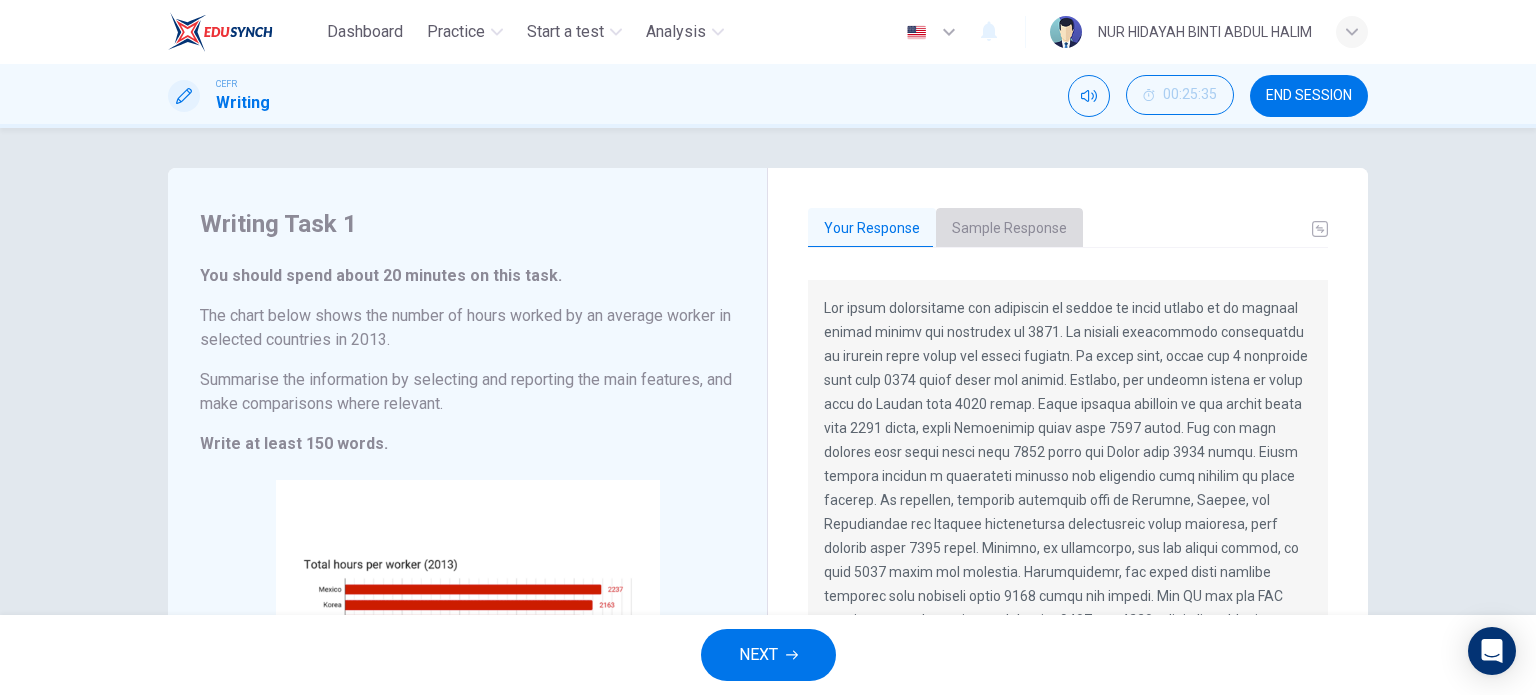click on "Sample Response" at bounding box center (1009, 229) 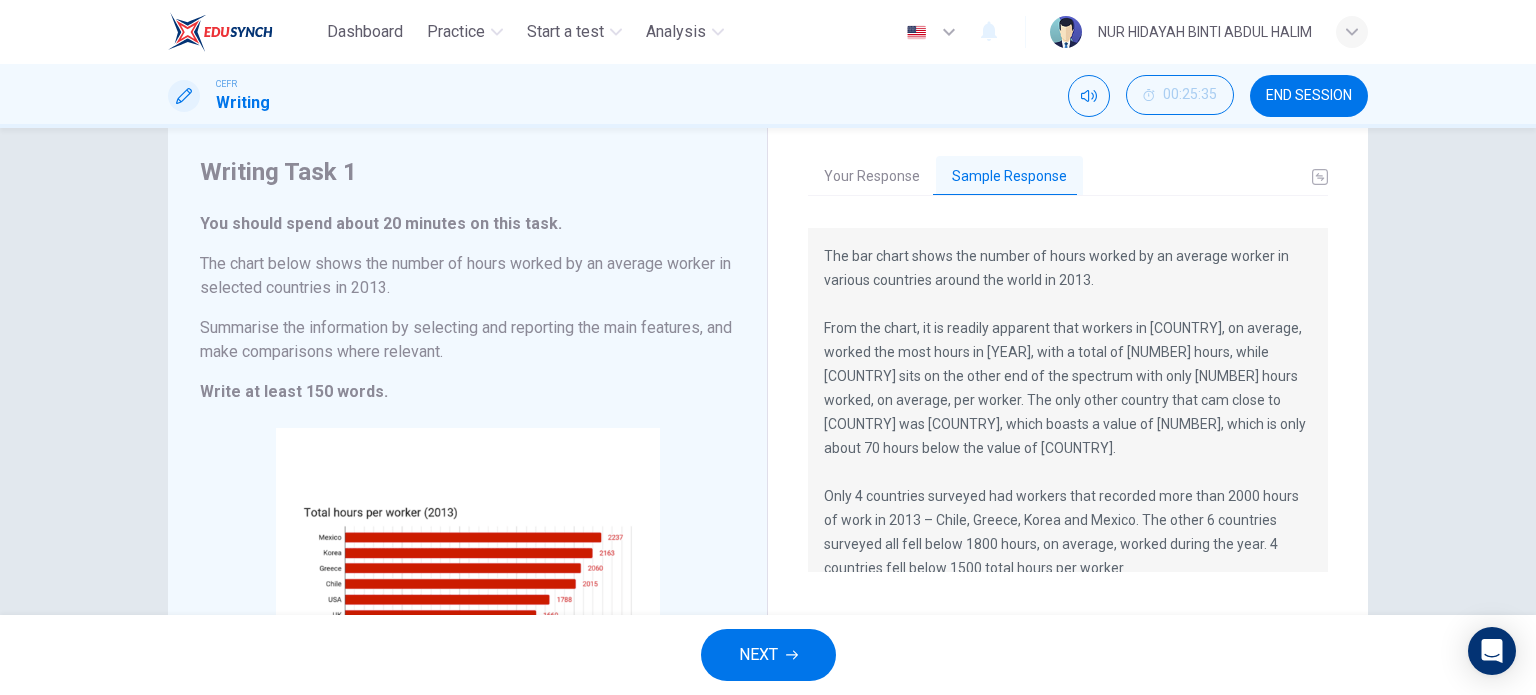 scroll, scrollTop: 56, scrollLeft: 0, axis: vertical 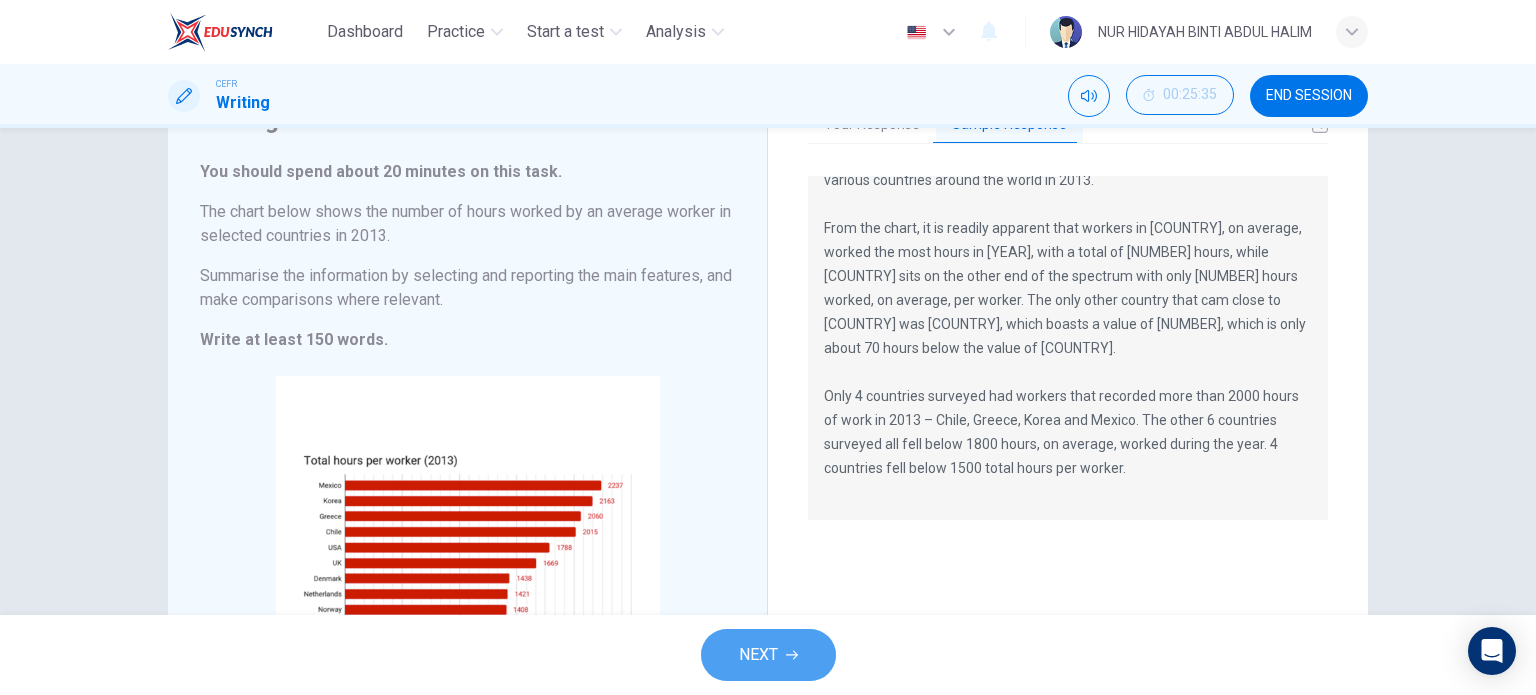 click on "NEXT" at bounding box center [768, 655] 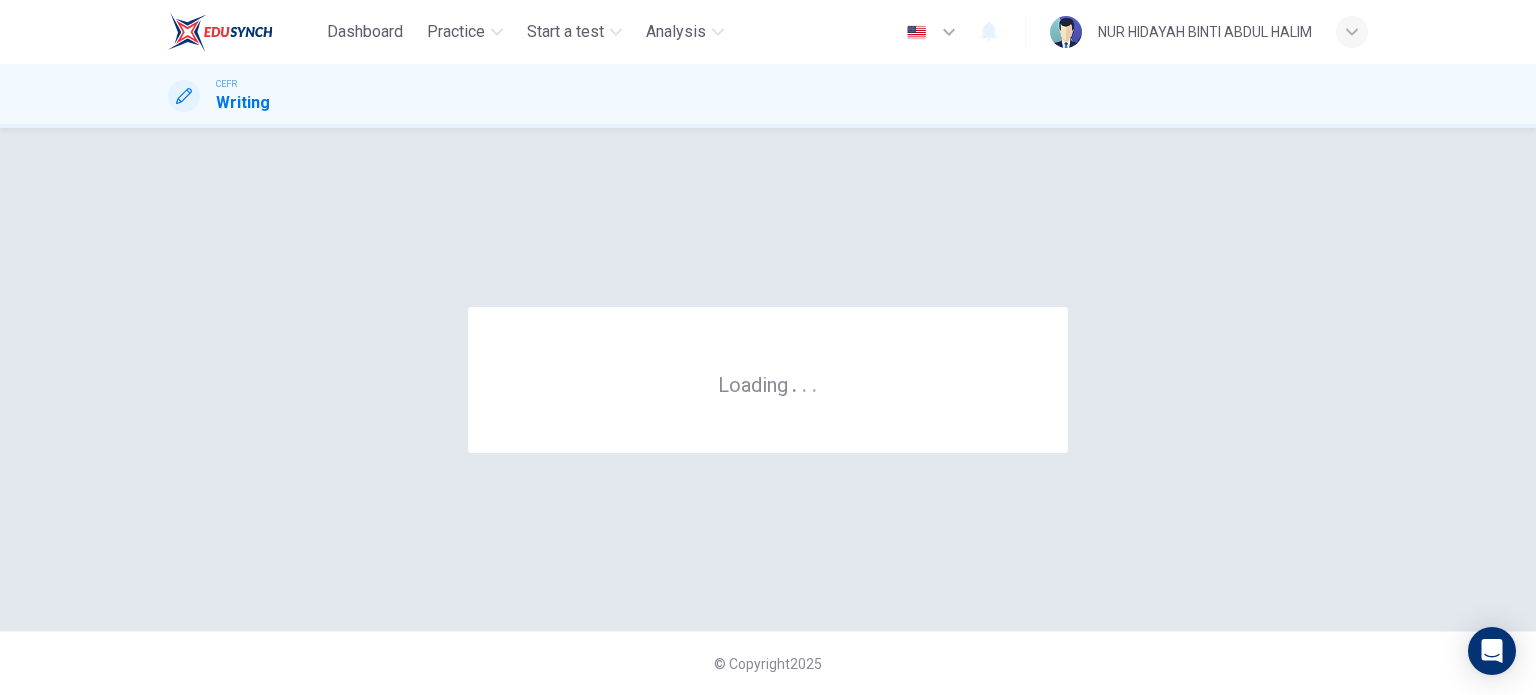 scroll, scrollTop: 0, scrollLeft: 0, axis: both 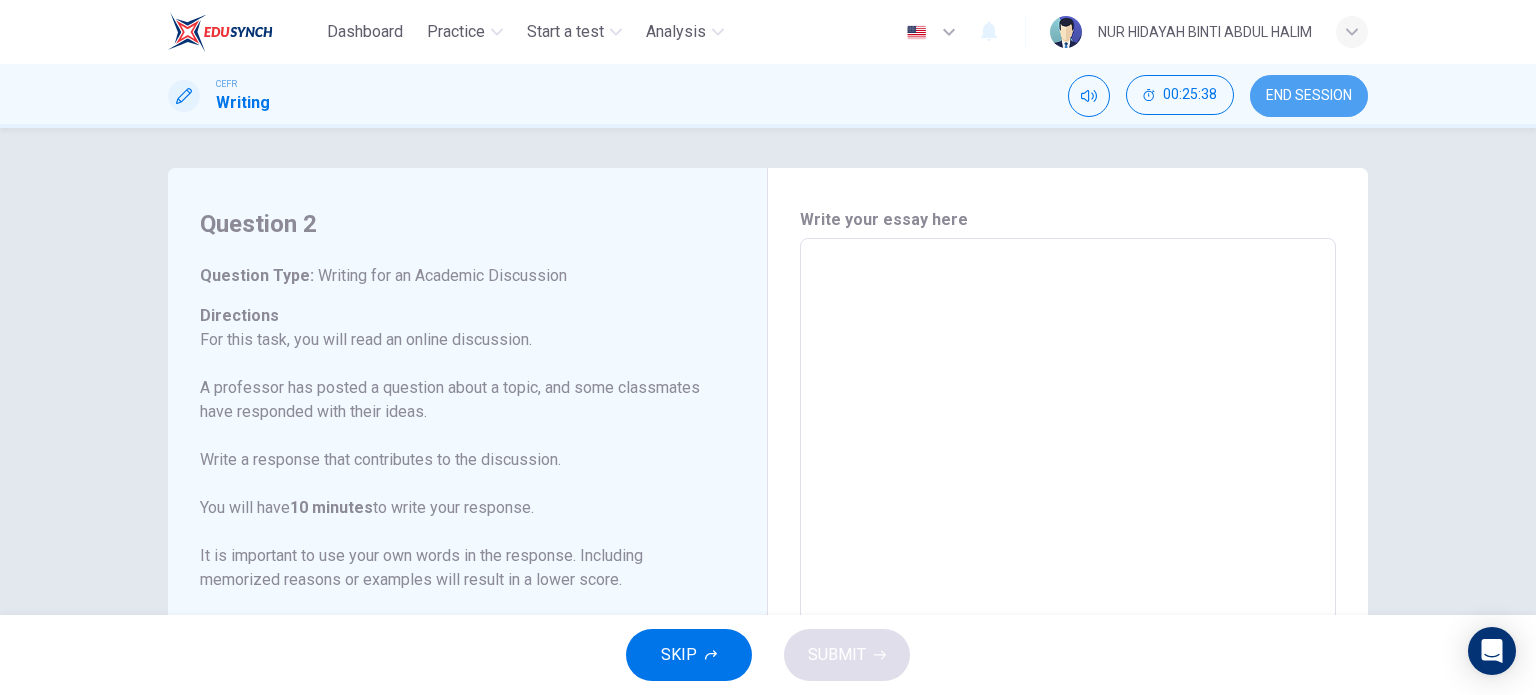 click on "END SESSION" at bounding box center (1309, 96) 